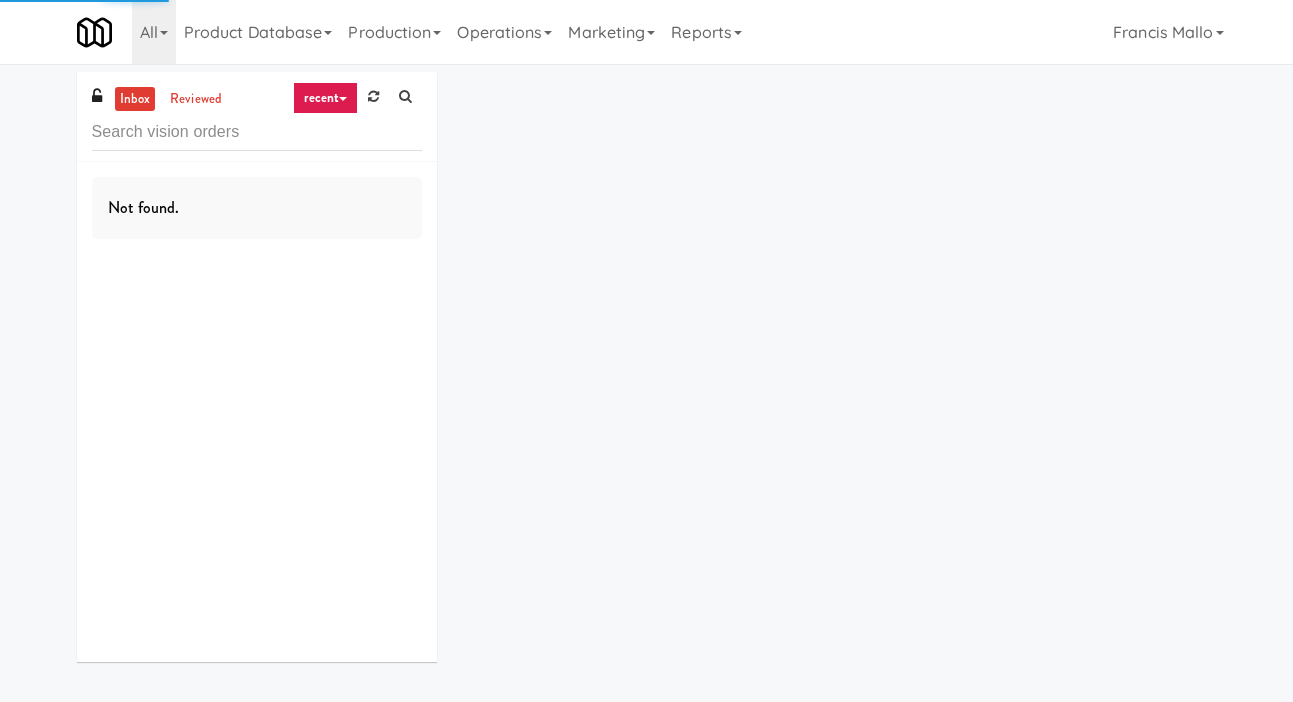 scroll, scrollTop: 0, scrollLeft: 0, axis: both 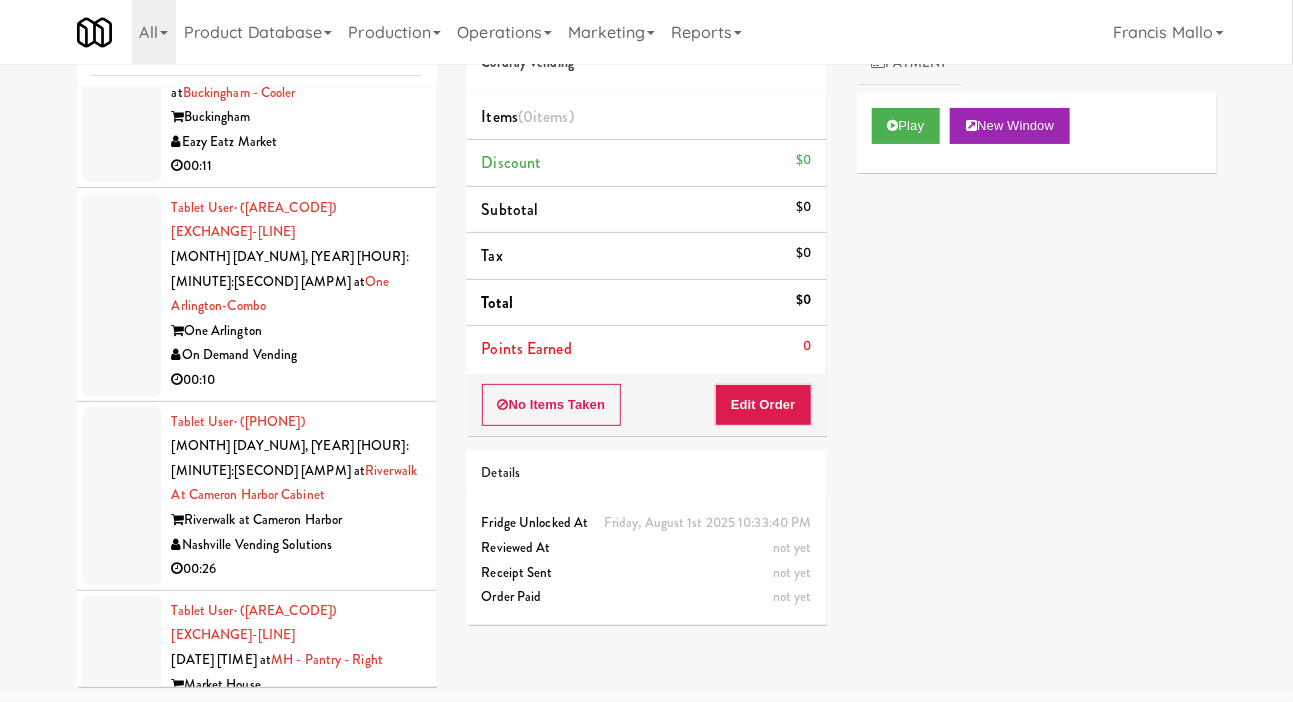 click on "Family Markets Company LLC" at bounding box center (297, 709) 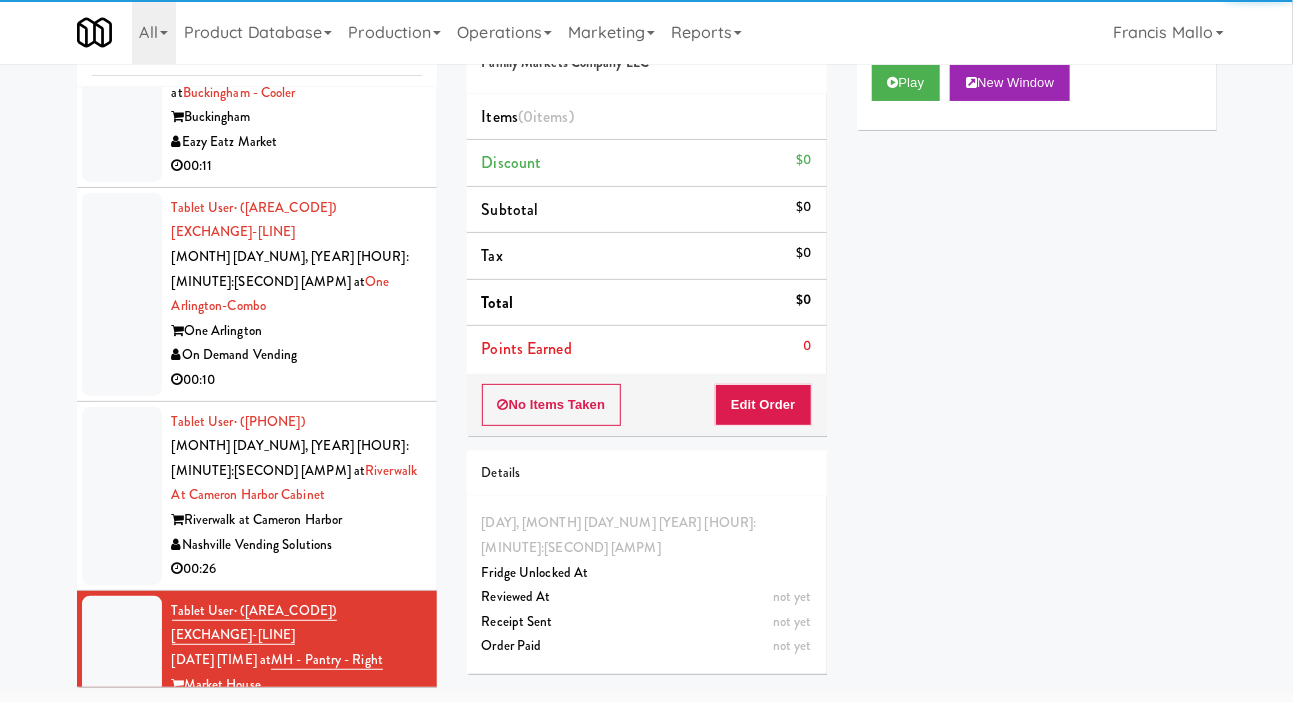 click on "Mountain High Markets LLC" at bounding box center (297, 1038) 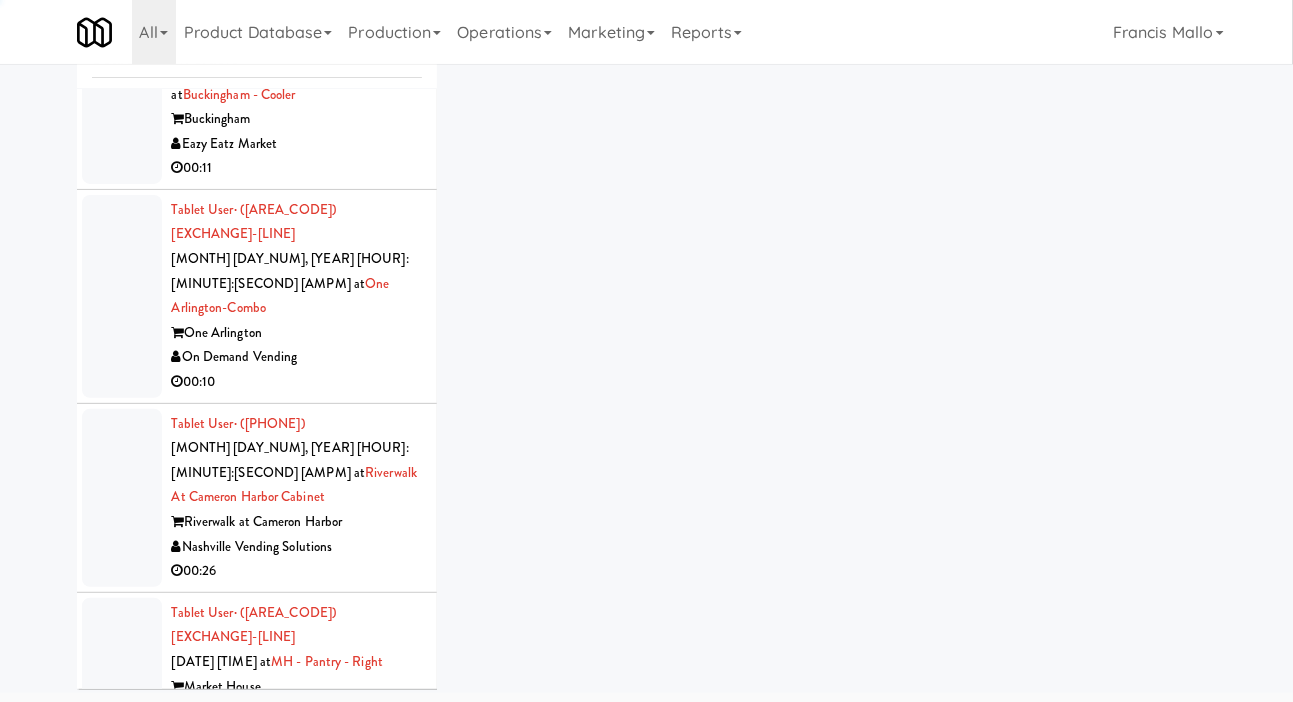 scroll, scrollTop: 98, scrollLeft: 0, axis: vertical 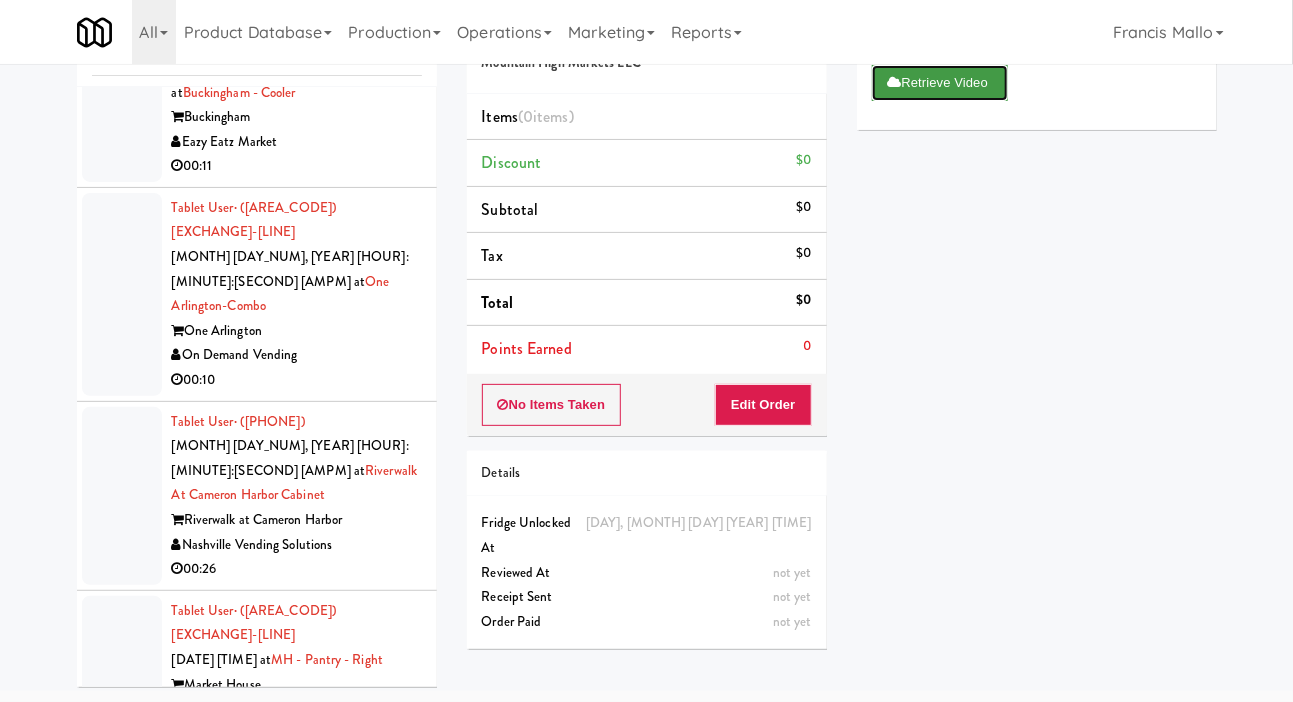 click on "Retrieve Video" at bounding box center [940, 83] 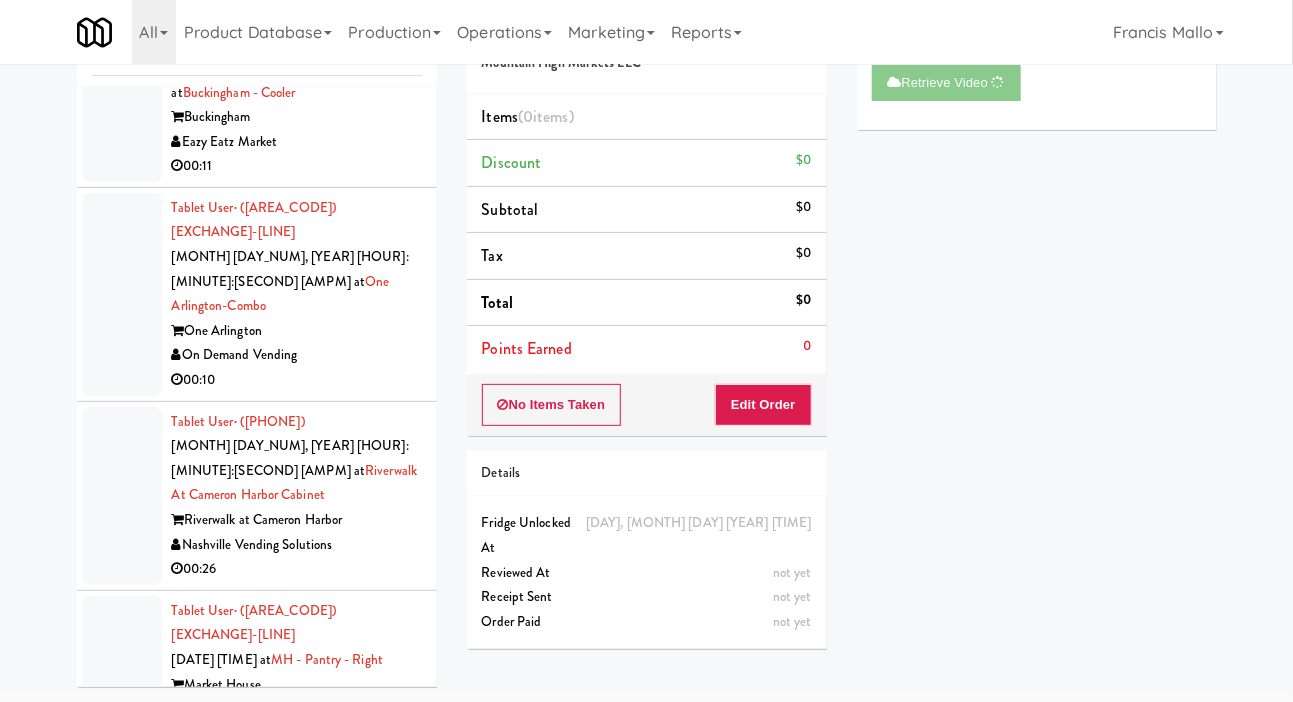 click on "Smart Vending of Virginia" at bounding box center [297, 849] 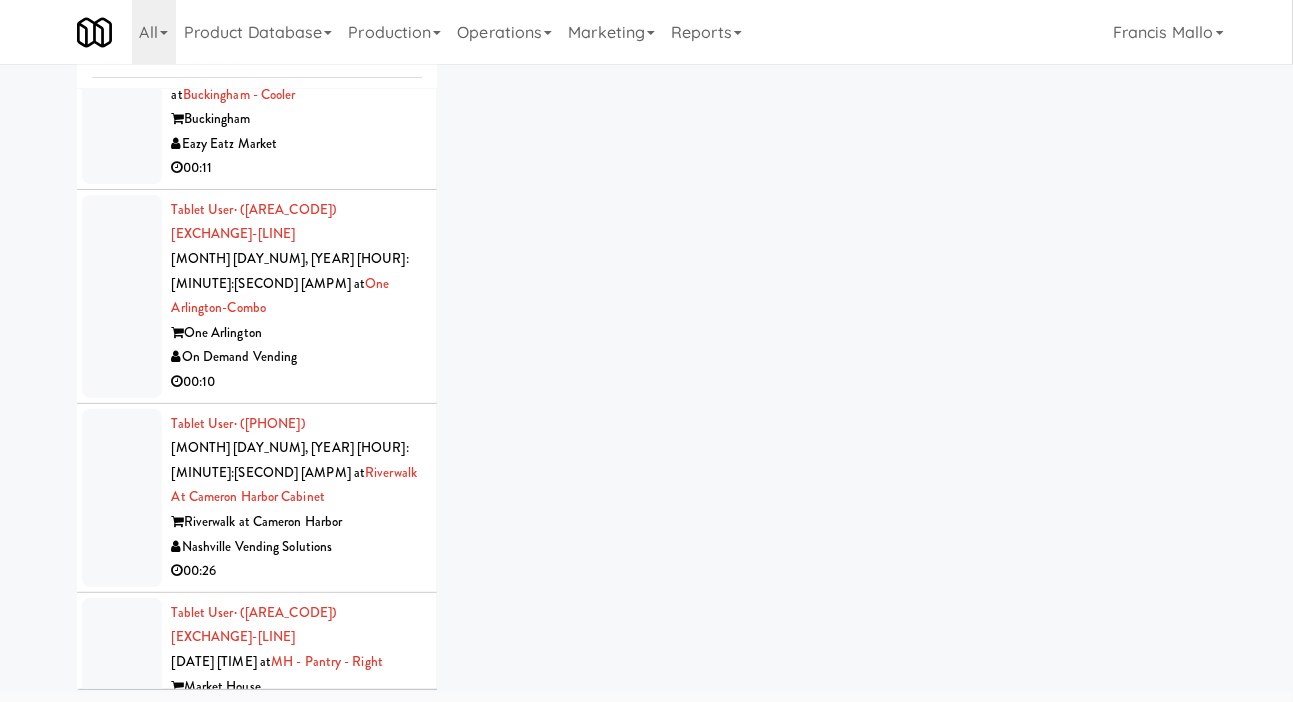 scroll, scrollTop: 98, scrollLeft: 0, axis: vertical 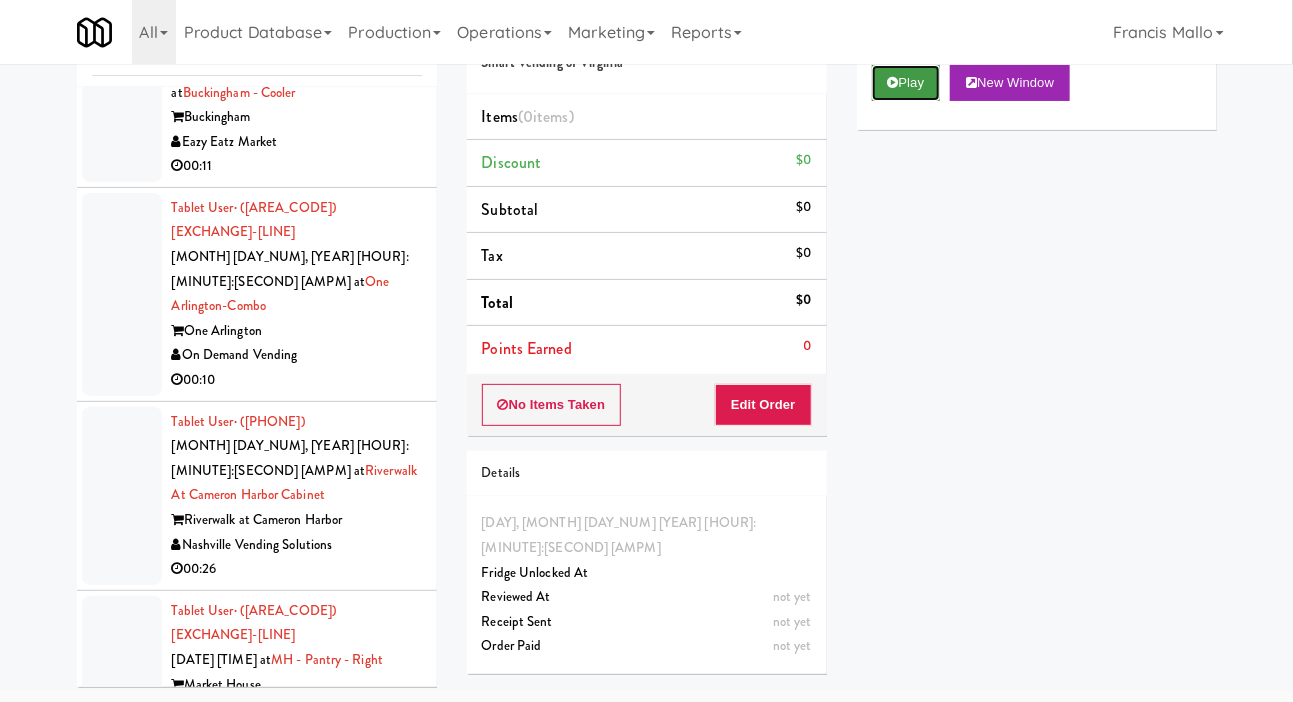 click on "Play" at bounding box center (906, 83) 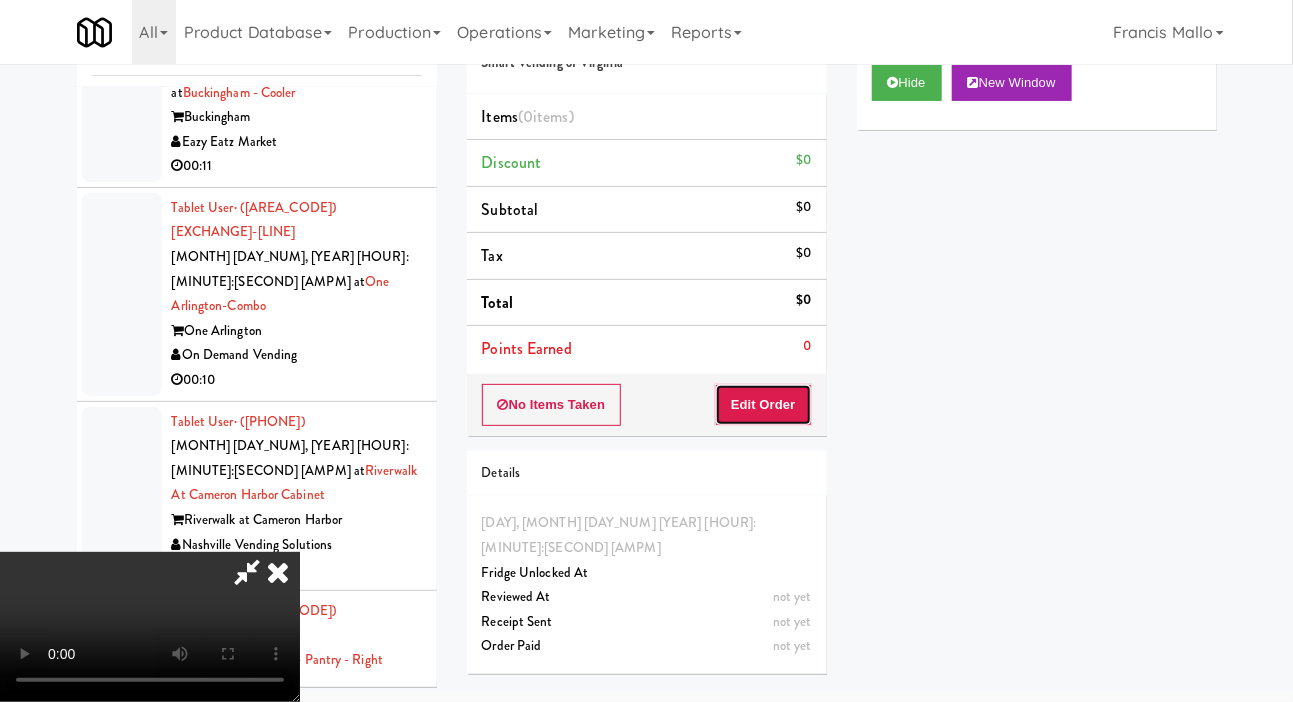 click on "Edit Order" at bounding box center (763, 405) 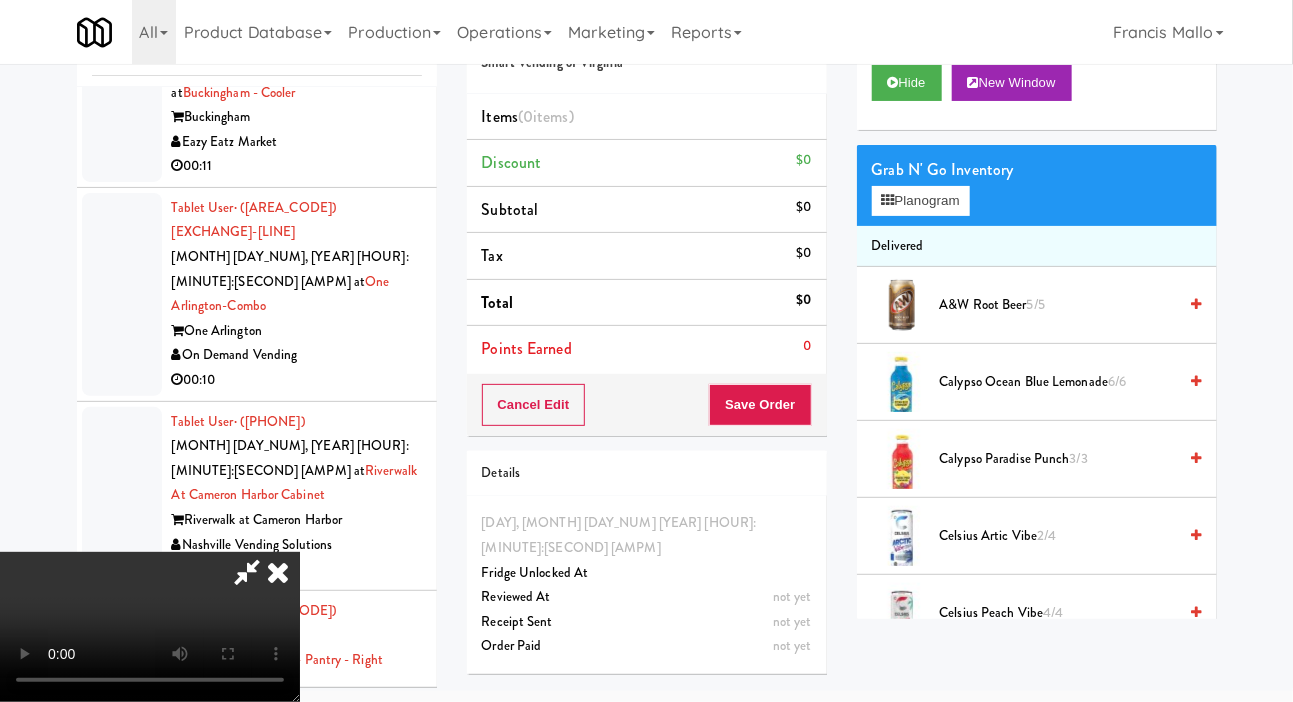 type 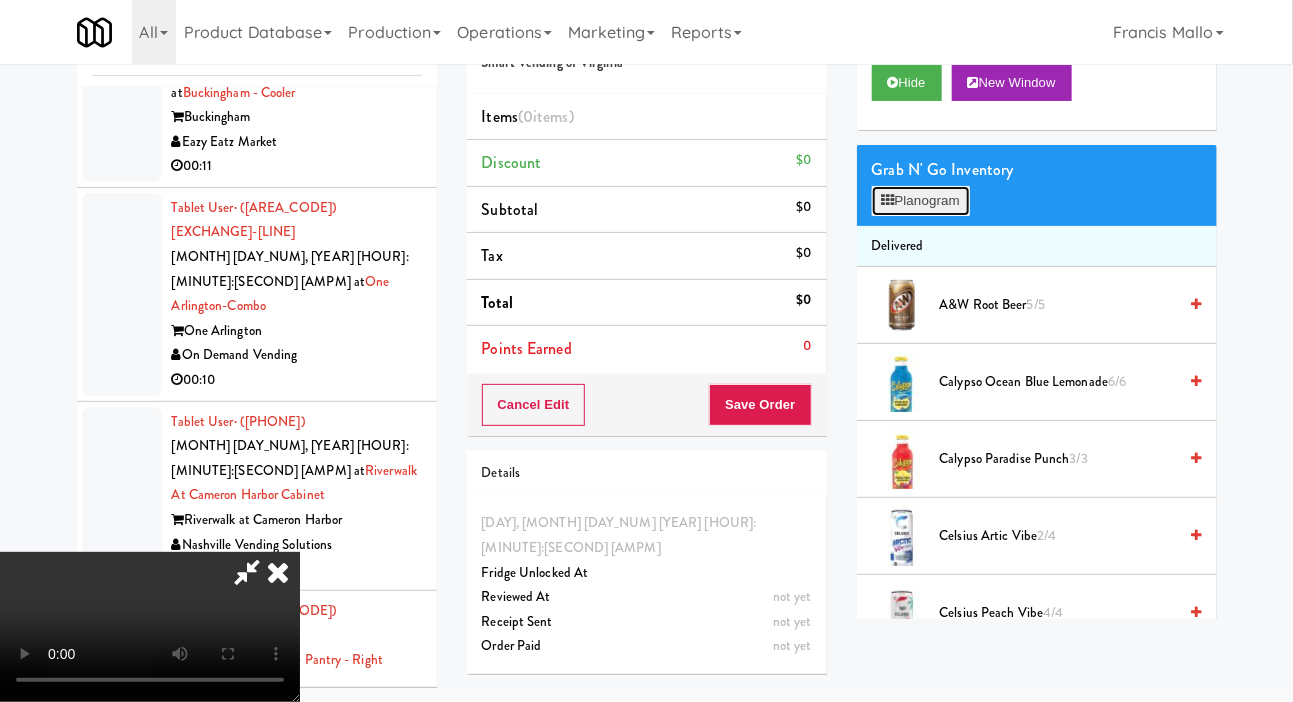 click on "Planogram" at bounding box center [921, 201] 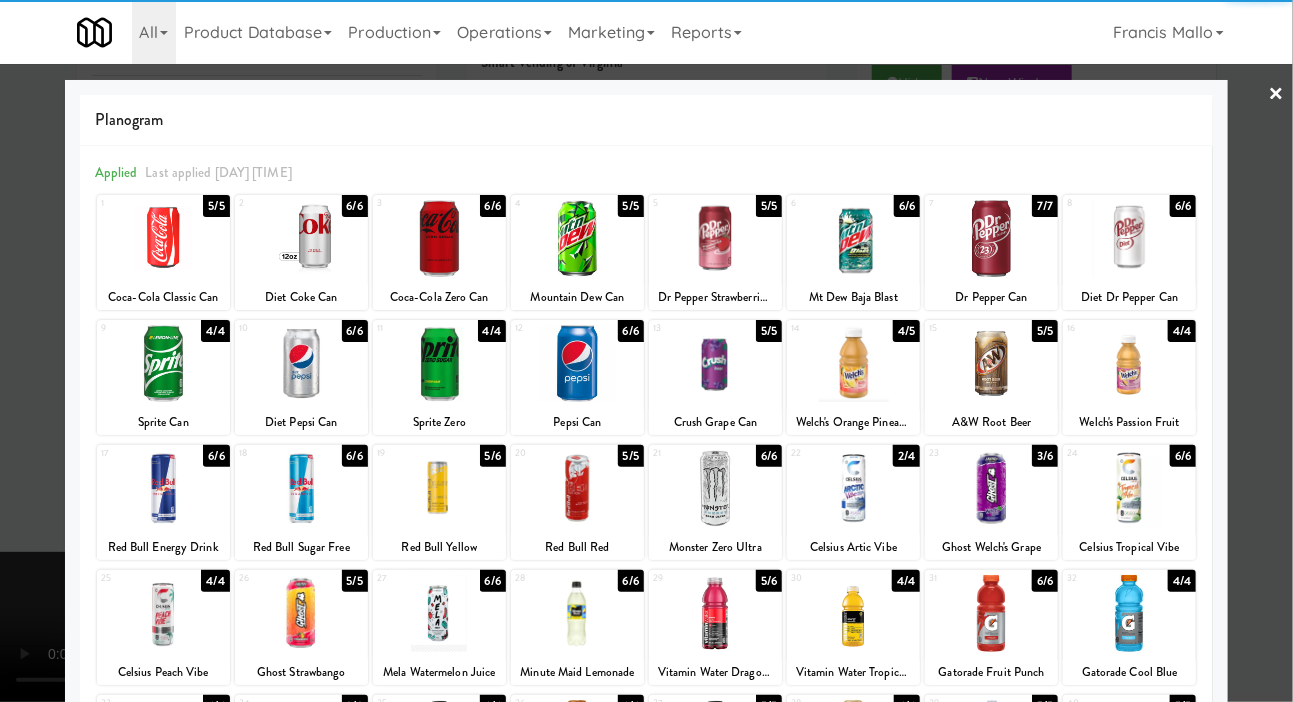click at bounding box center (991, 488) 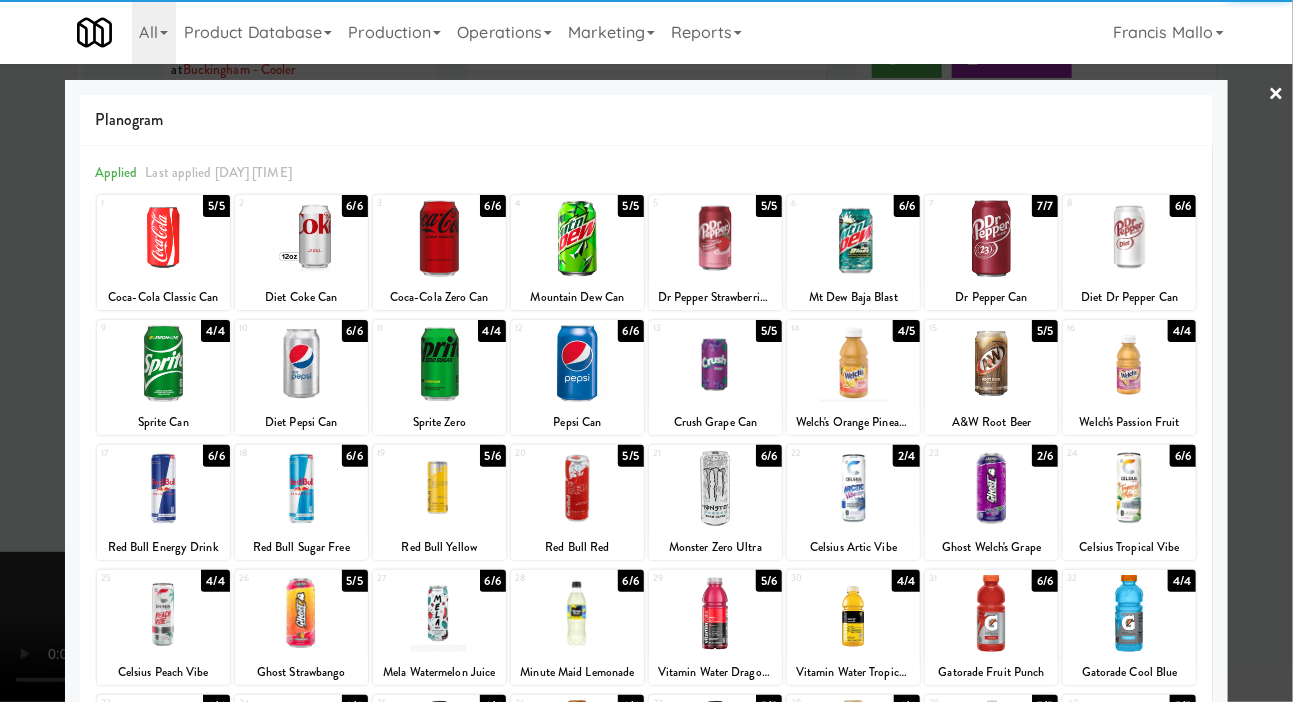 click at bounding box center [646, 351] 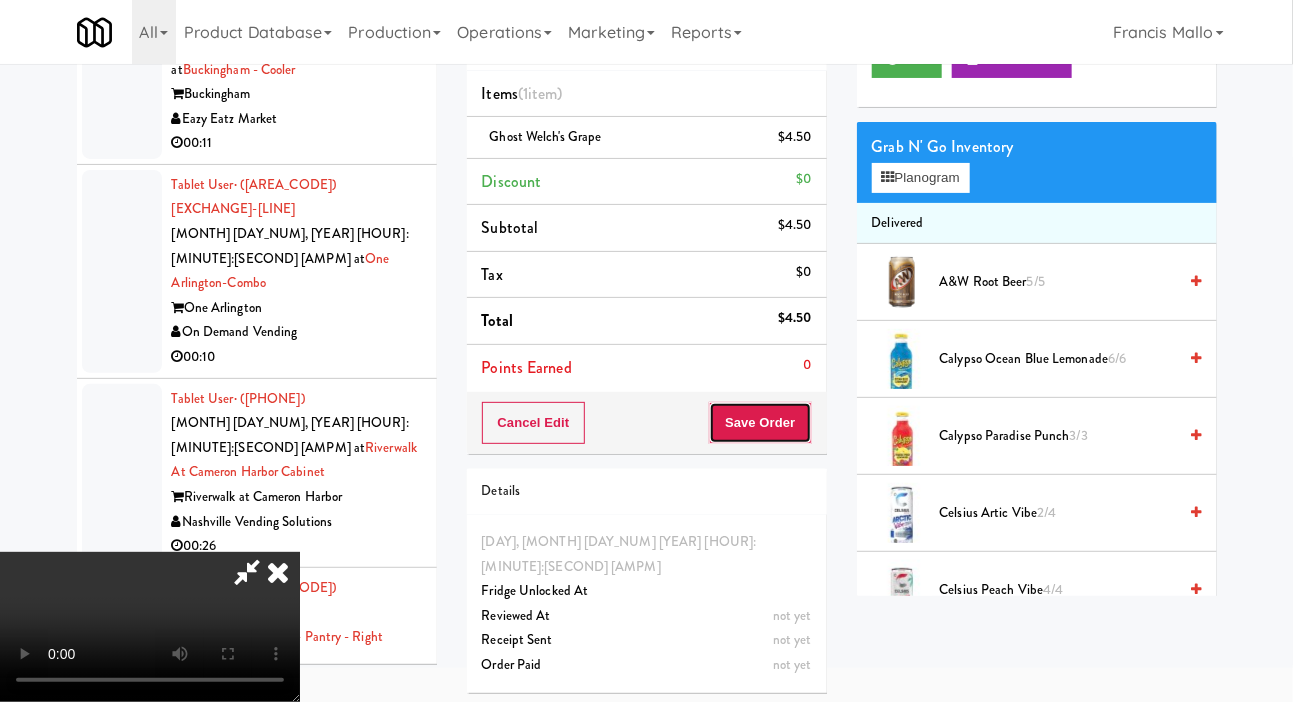 click on "Save Order" at bounding box center [760, 423] 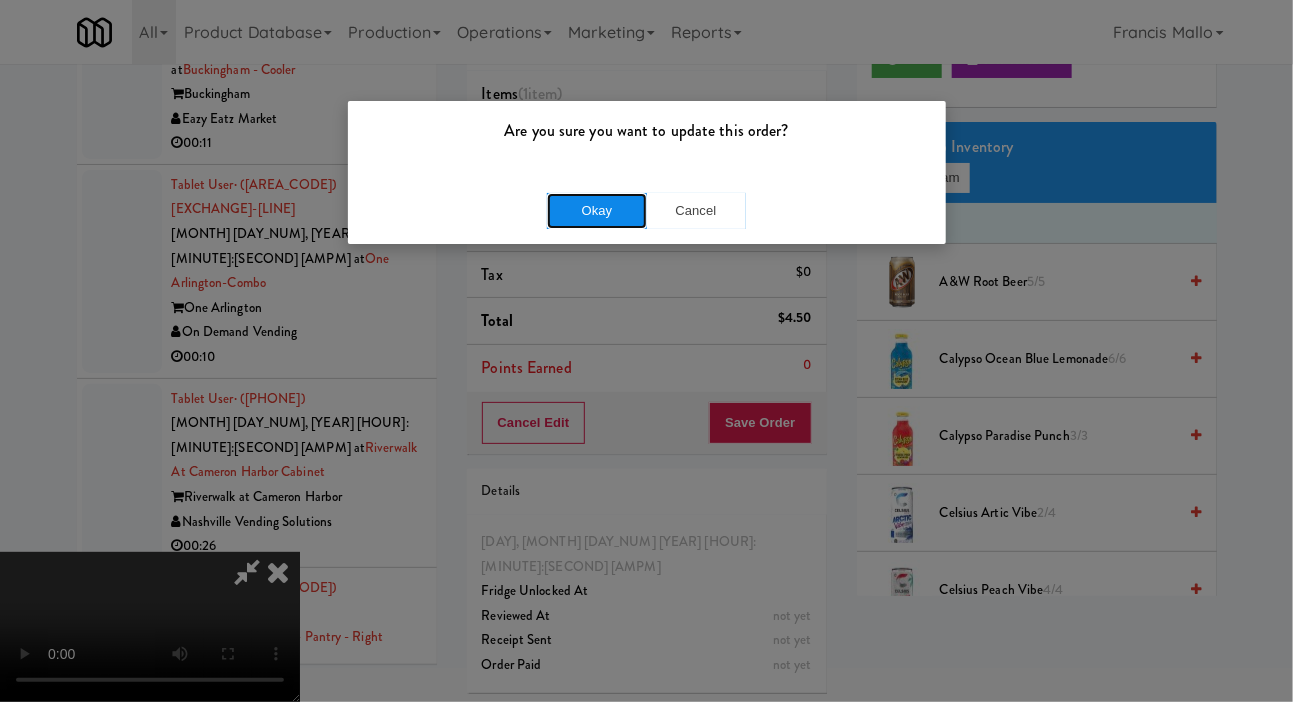 click on "Okay" at bounding box center [597, 211] 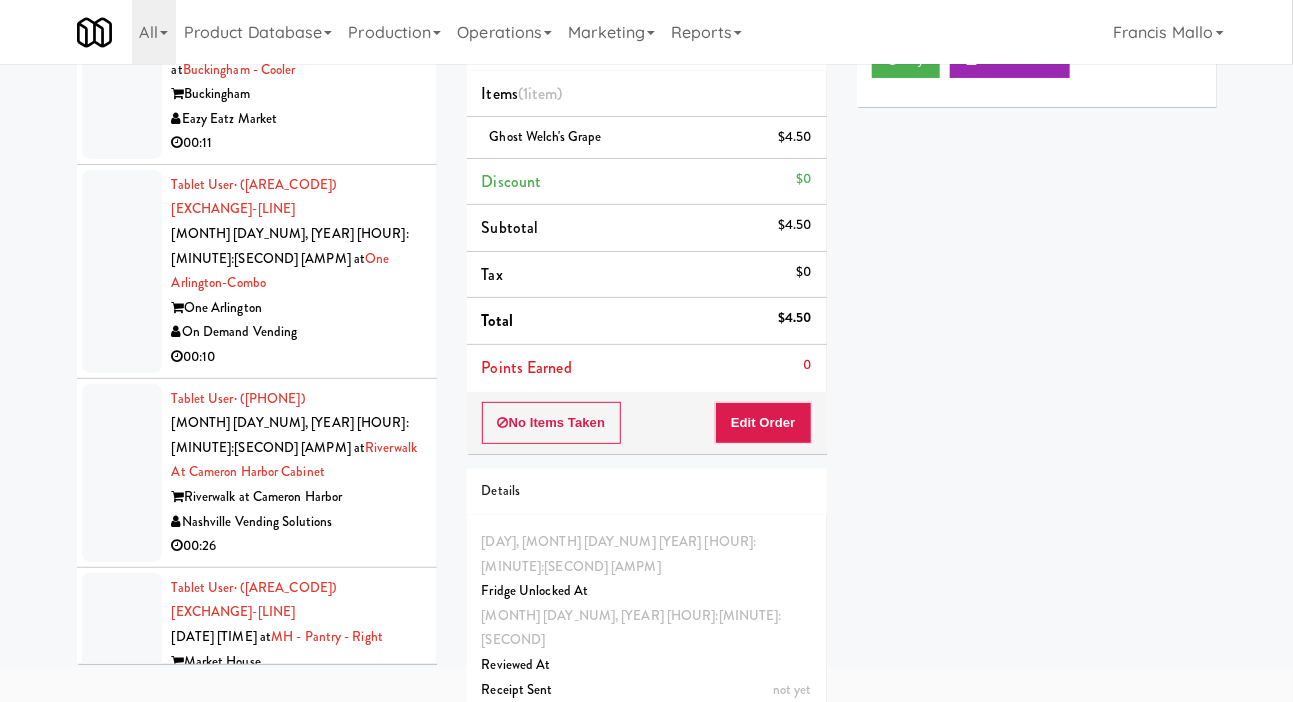 click at bounding box center (122, 650) 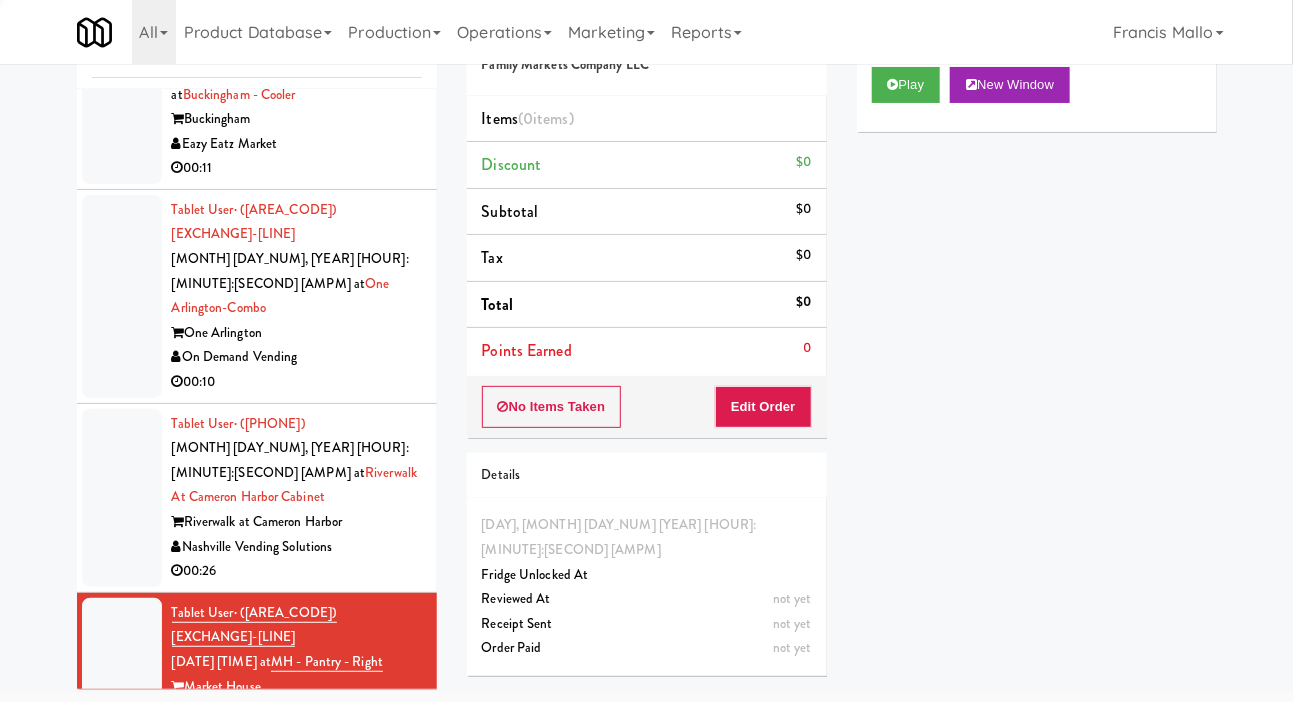 scroll, scrollTop: 98, scrollLeft: 0, axis: vertical 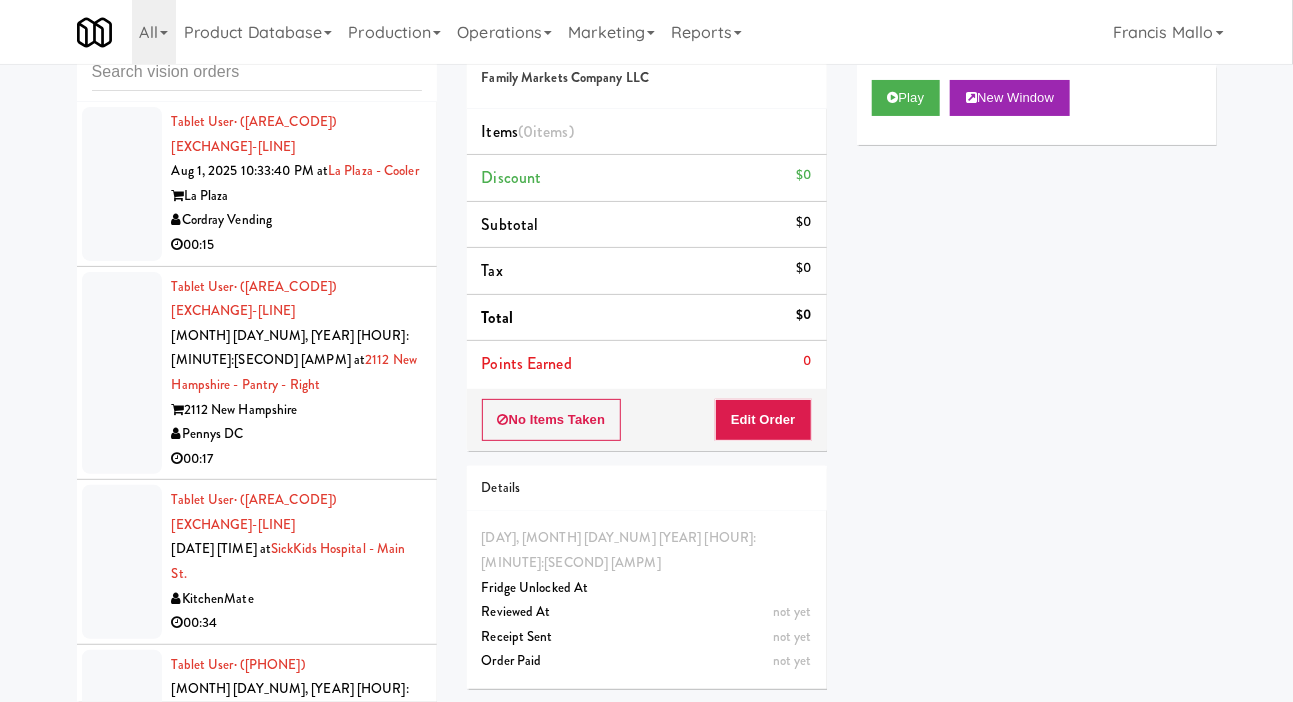 click at bounding box center [122, 373] 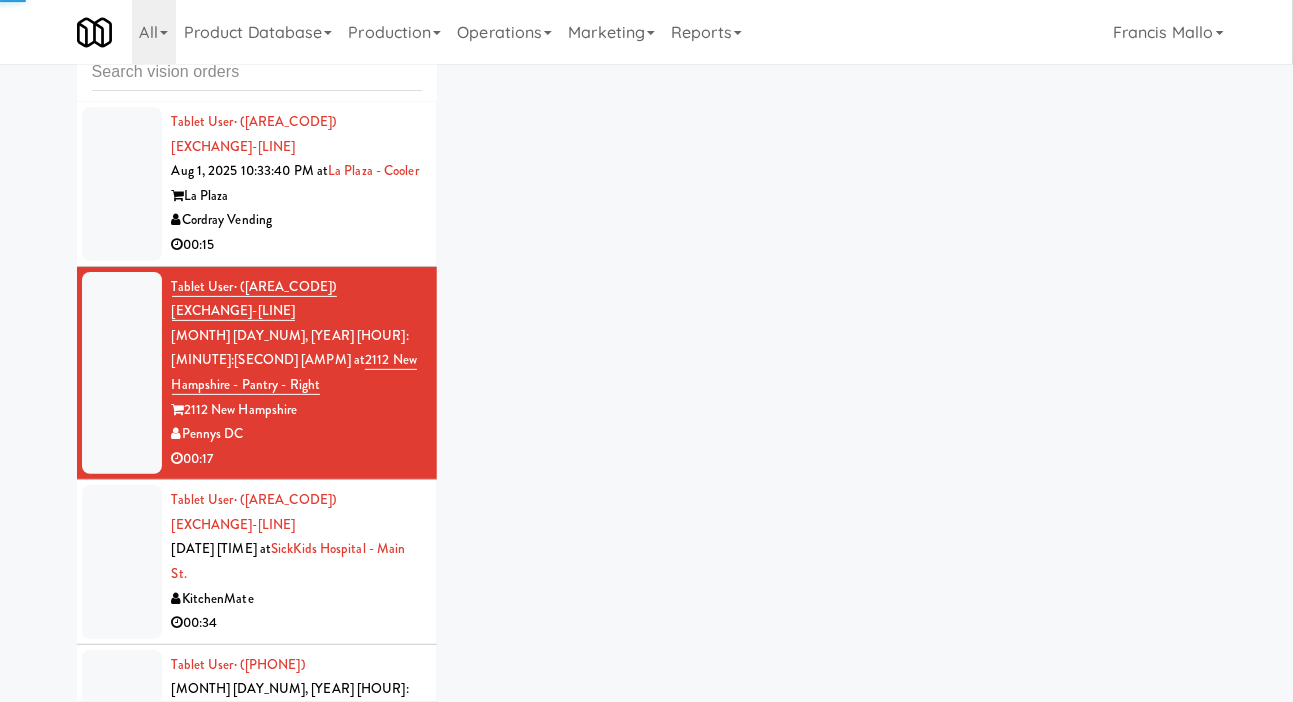 click at bounding box center [122, 184] 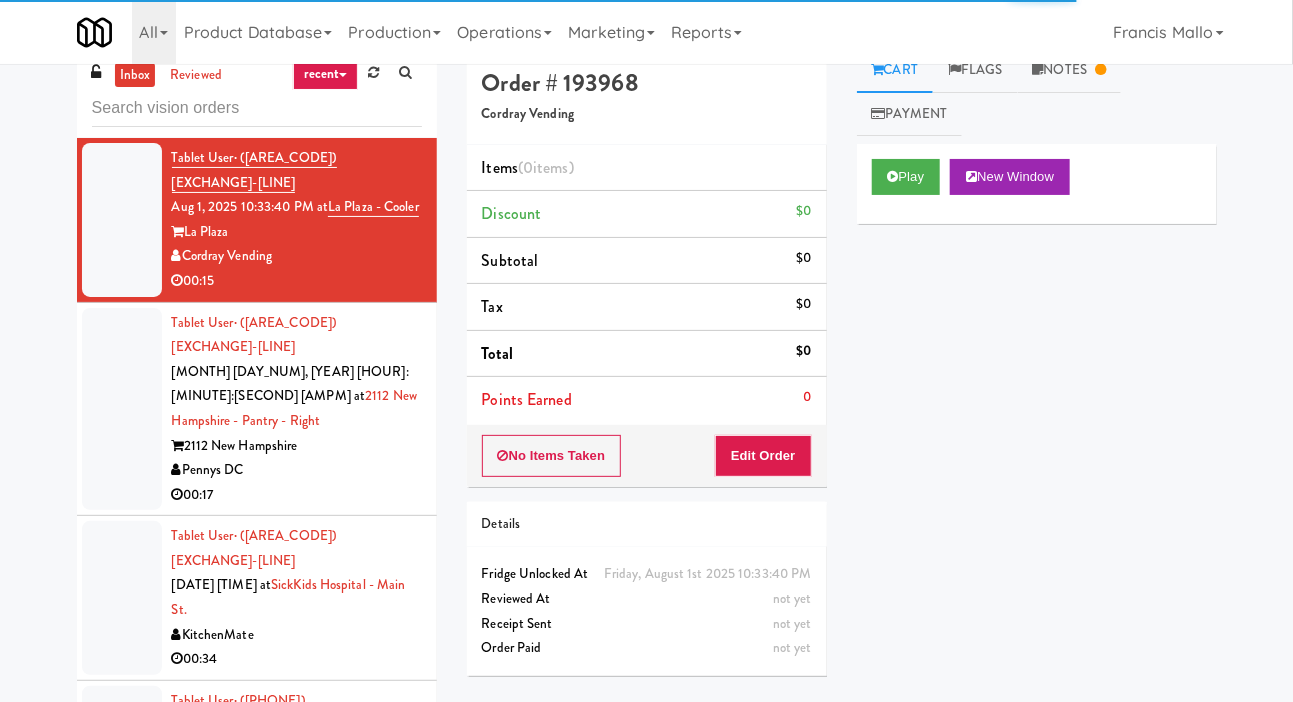 scroll, scrollTop: 10, scrollLeft: 0, axis: vertical 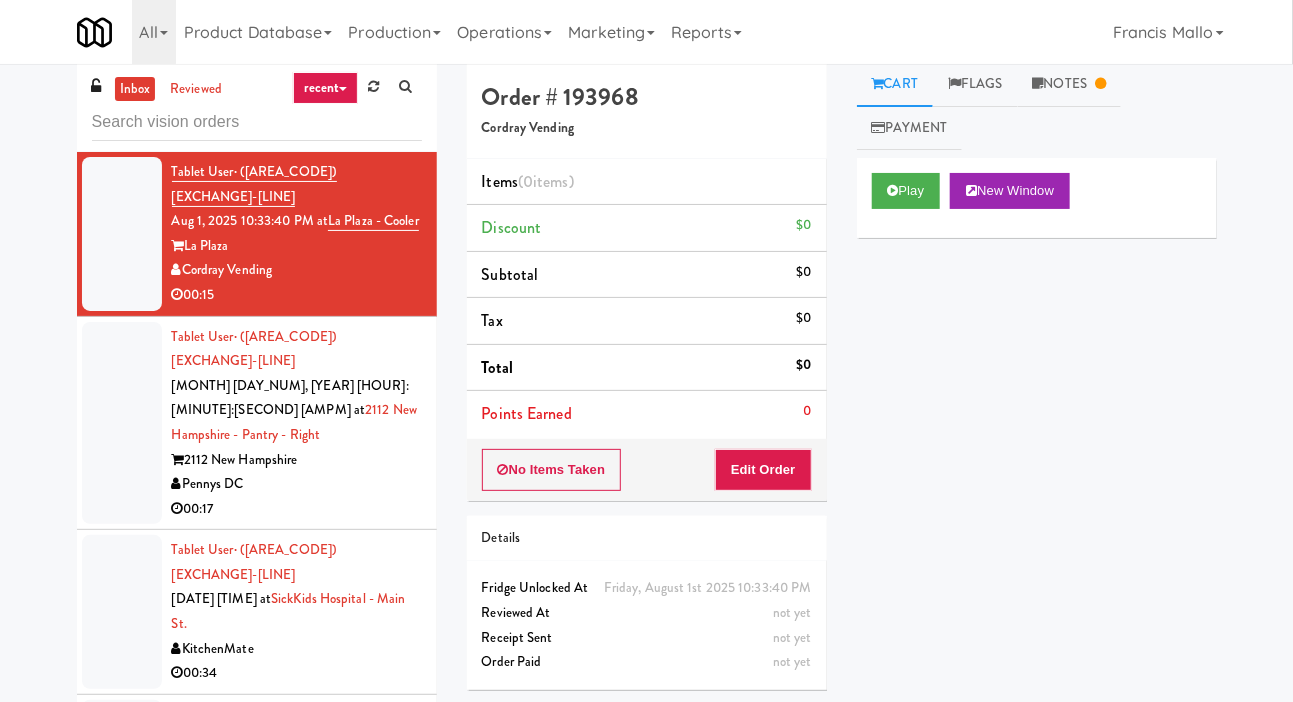 click at bounding box center [122, 423] 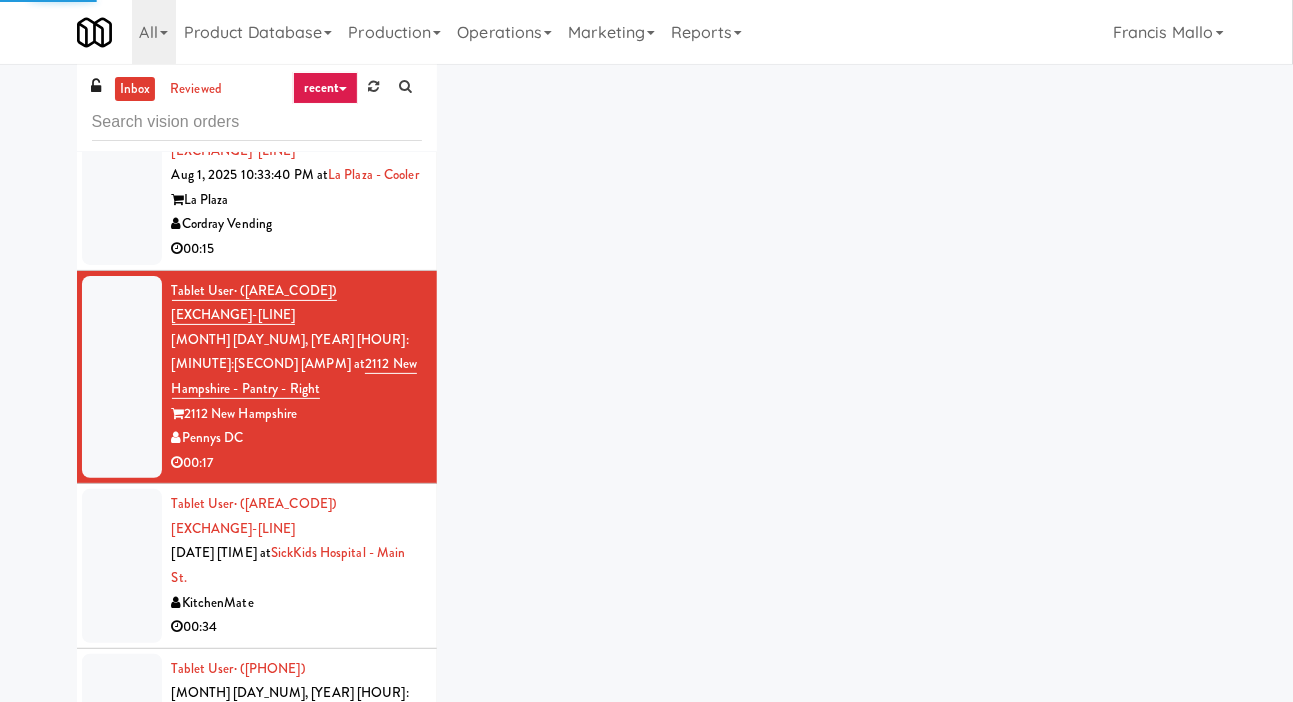 scroll, scrollTop: 73, scrollLeft: 0, axis: vertical 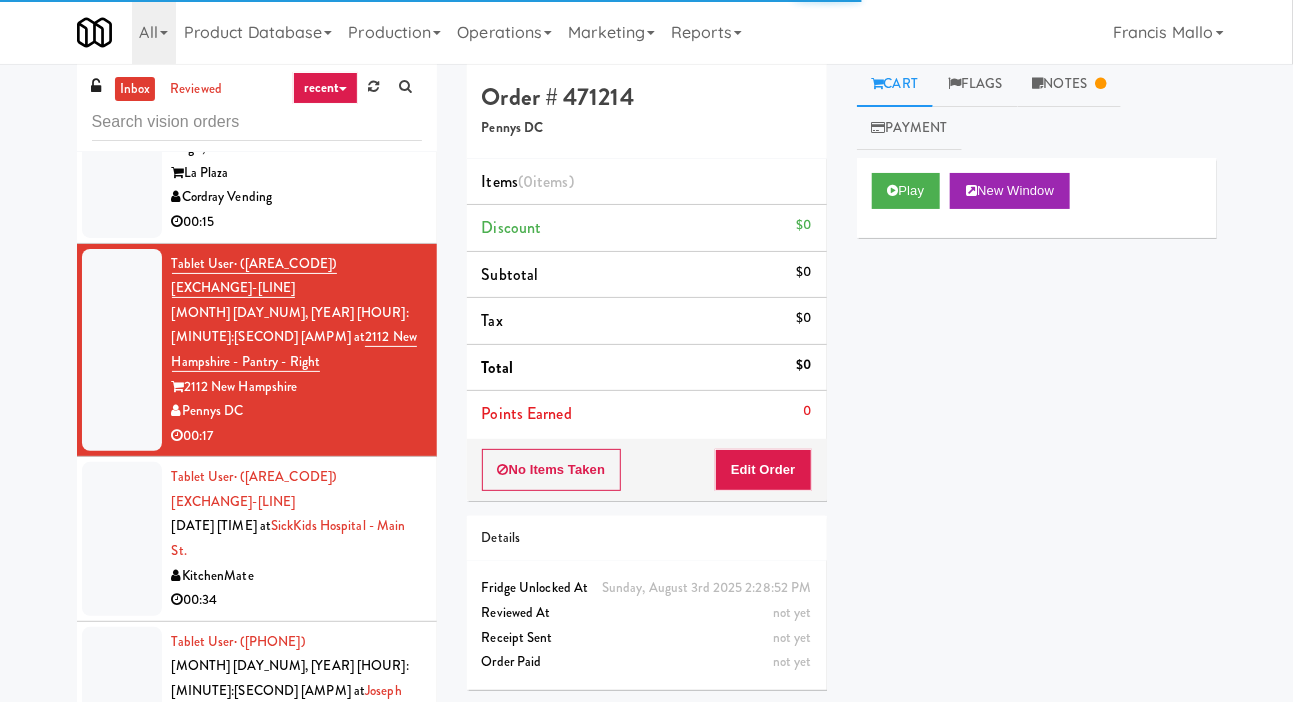 click on "Play  New Window" at bounding box center [1037, 198] 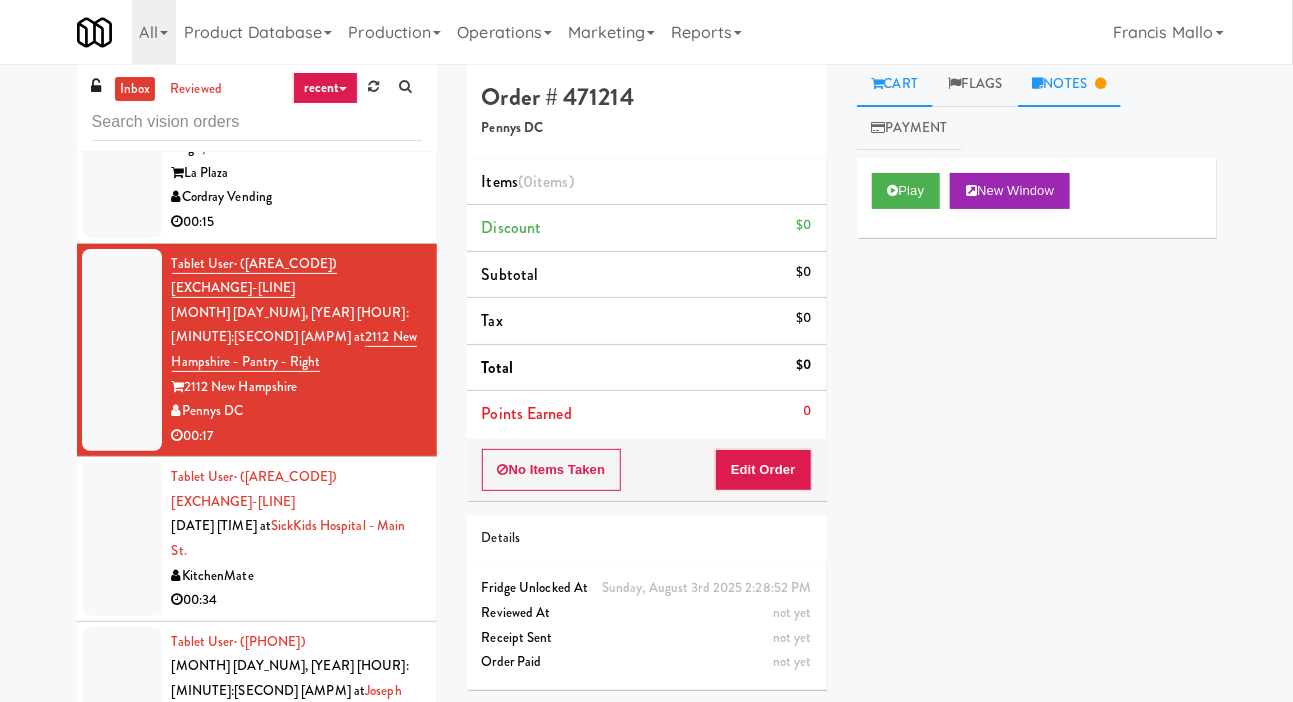 click on "Notes" at bounding box center (1070, 84) 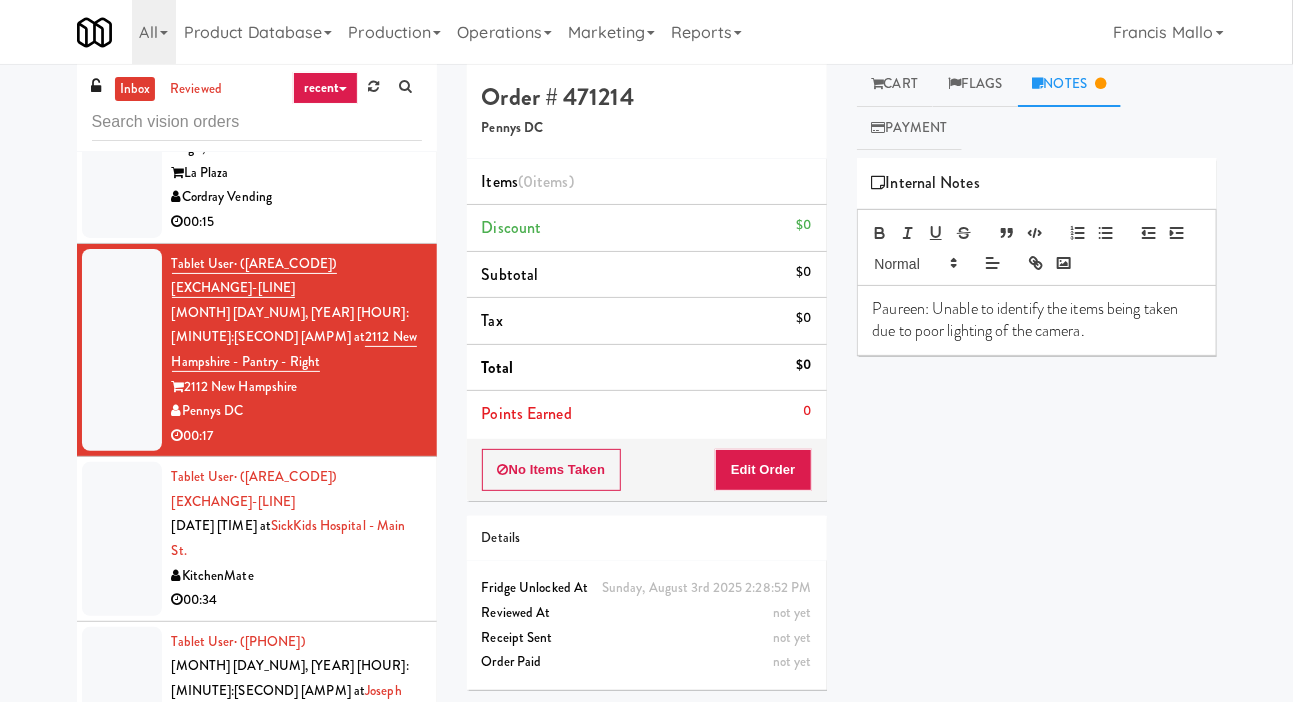 click at bounding box center [122, 539] 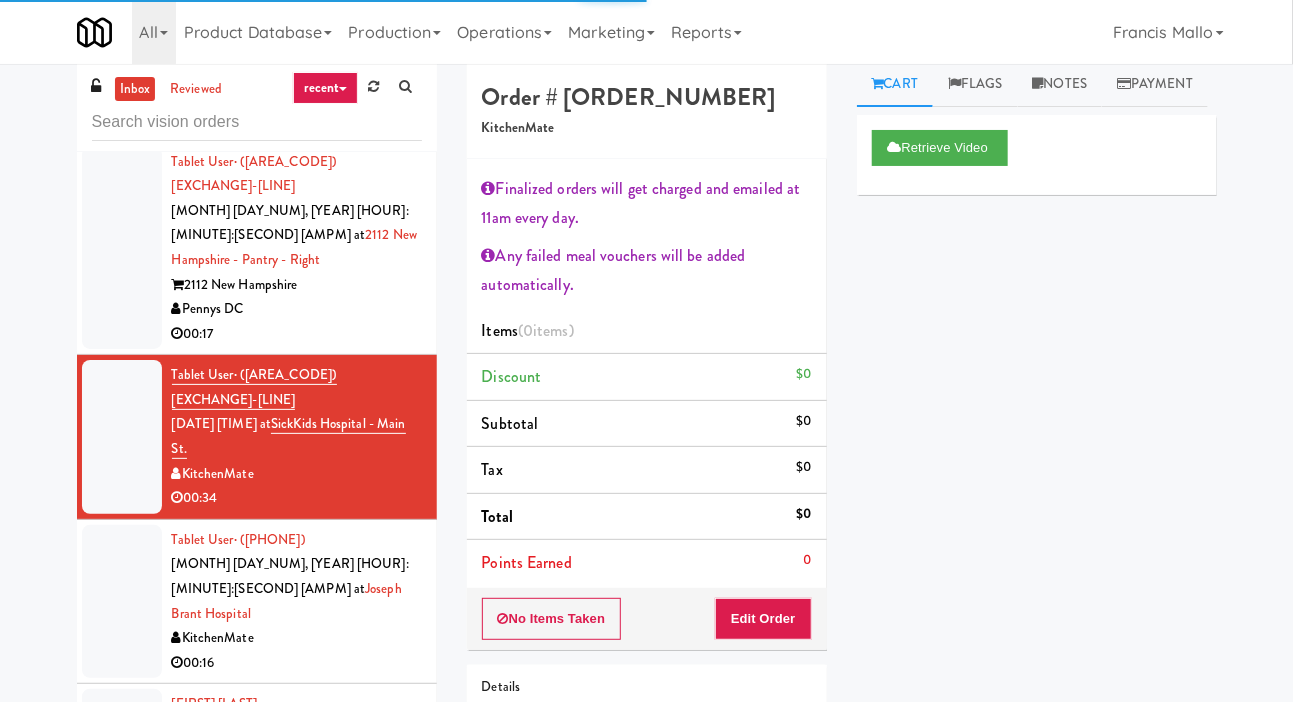 click at bounding box center [122, 602] 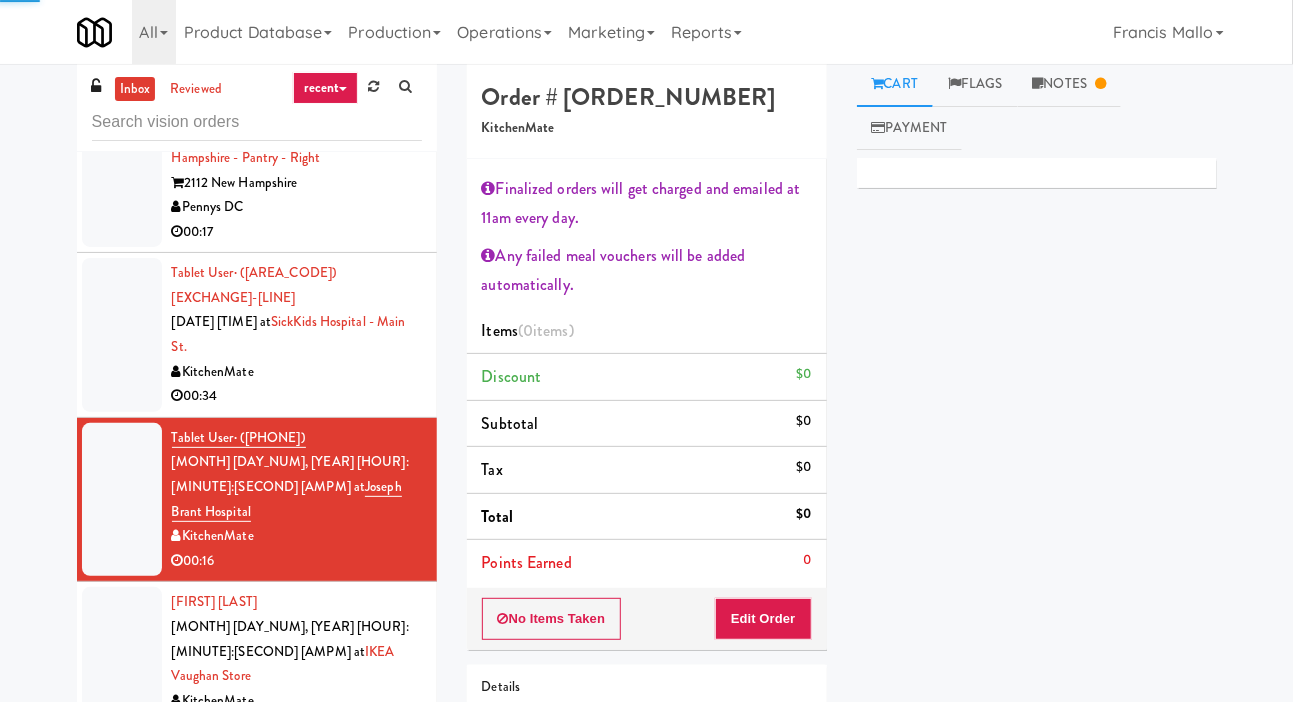 click at bounding box center [122, 664] 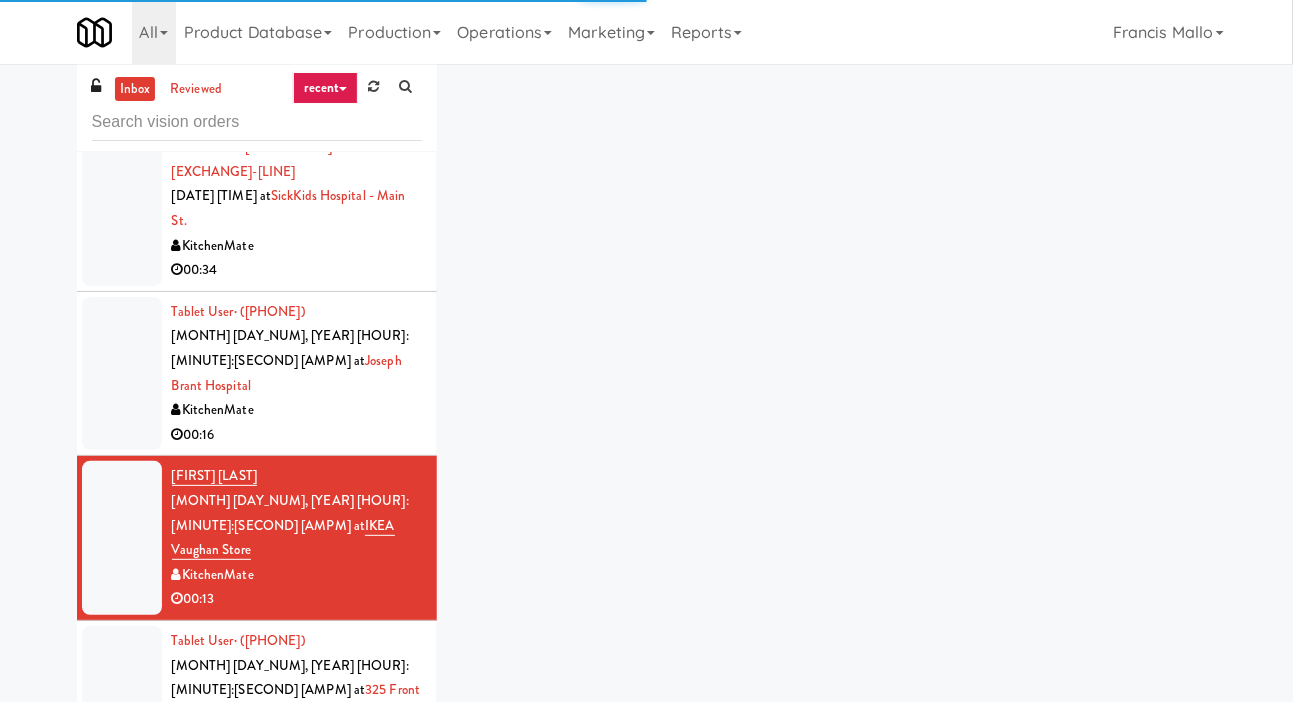 scroll, scrollTop: 407, scrollLeft: 0, axis: vertical 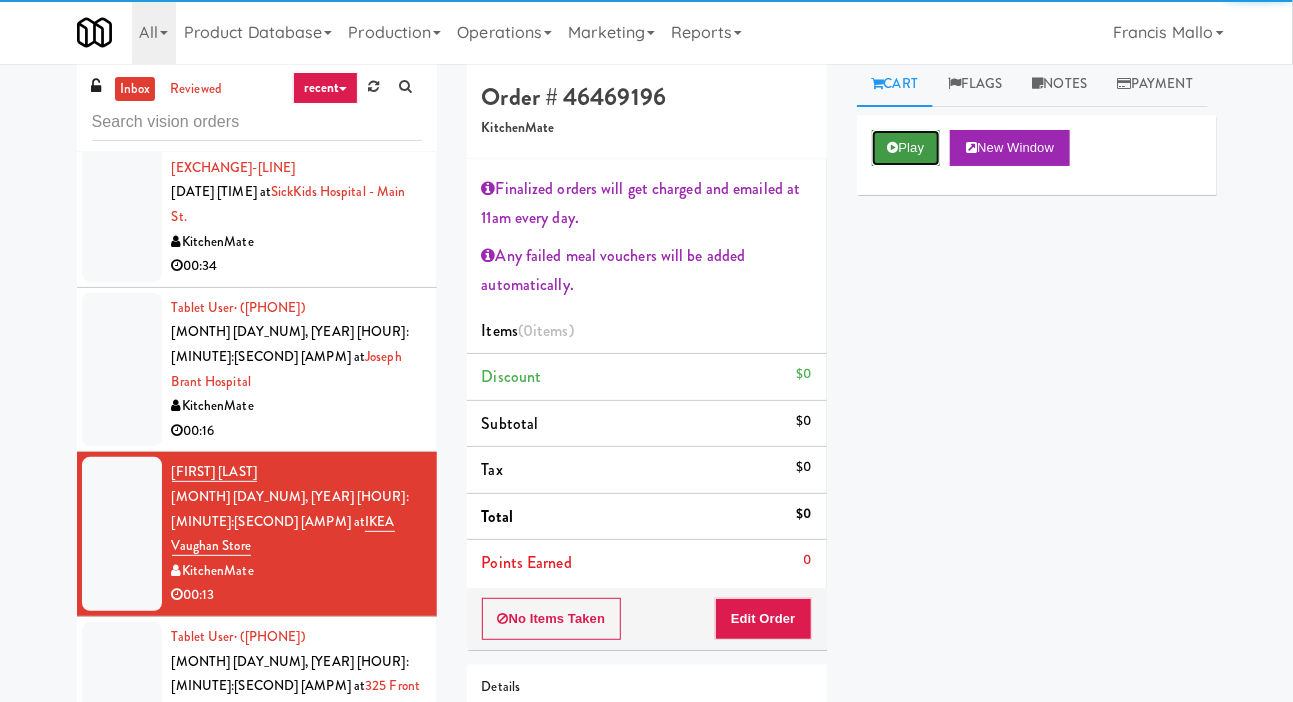 click on "Play" at bounding box center (906, 148) 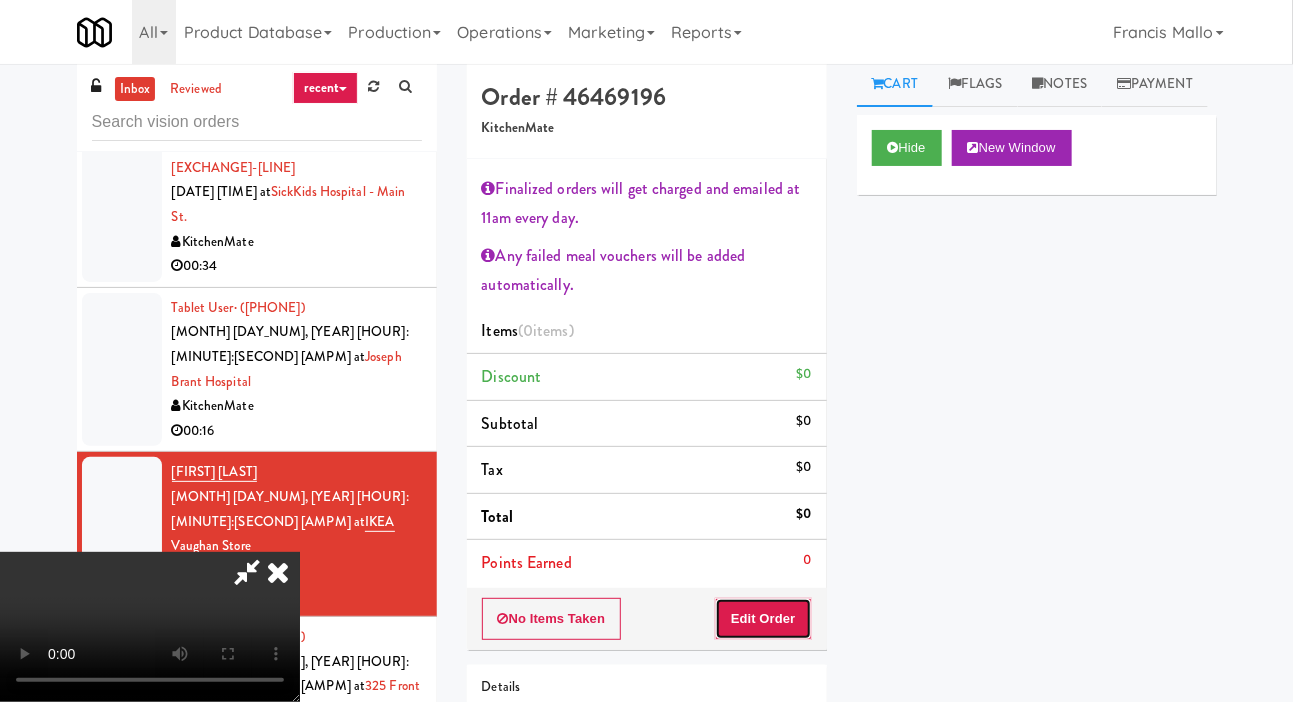 click on "Edit Order" at bounding box center [763, 619] 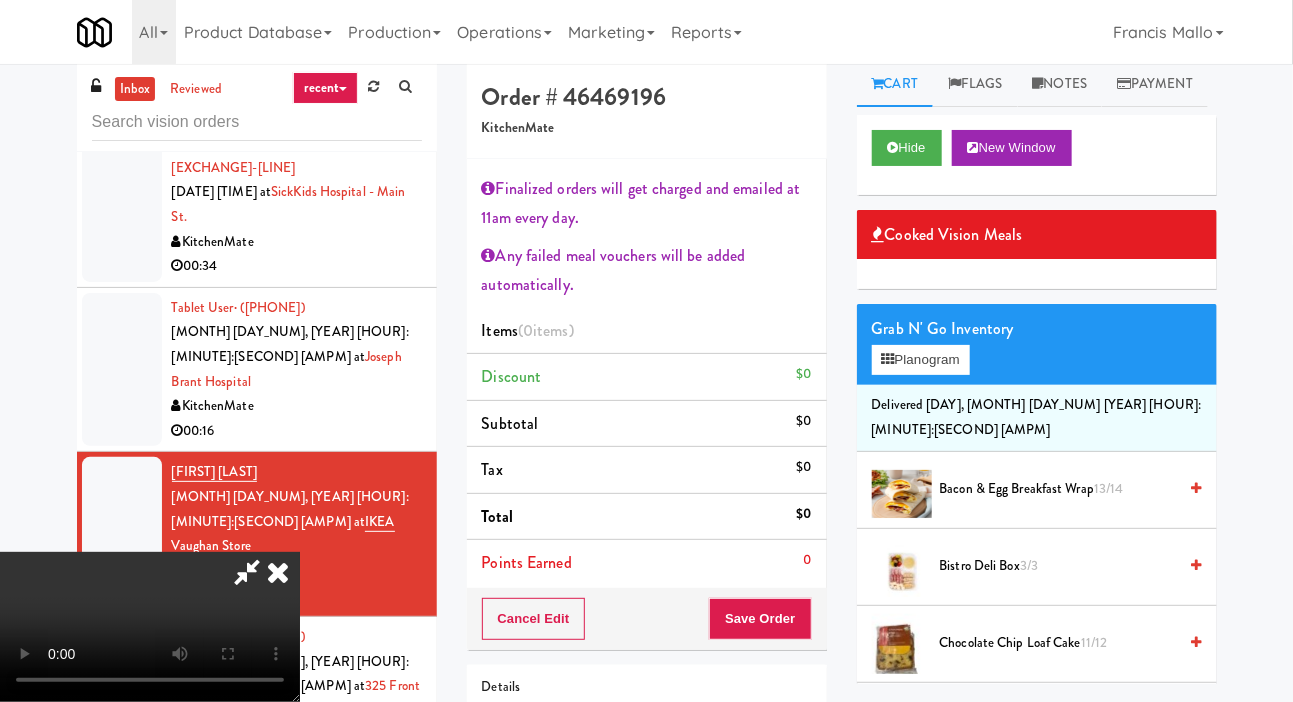 scroll, scrollTop: 127, scrollLeft: 0, axis: vertical 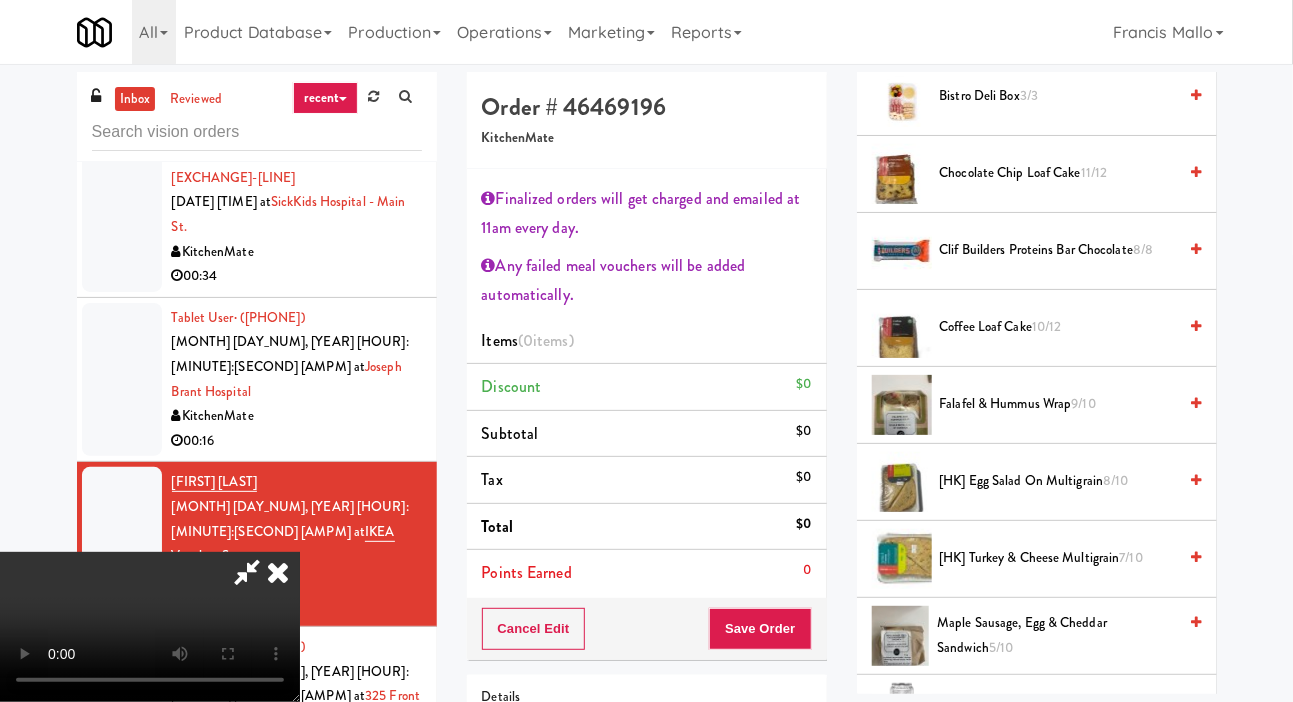 click on "[PRODUCT_NAME]  [MM]/[DD]" at bounding box center (1058, 481) 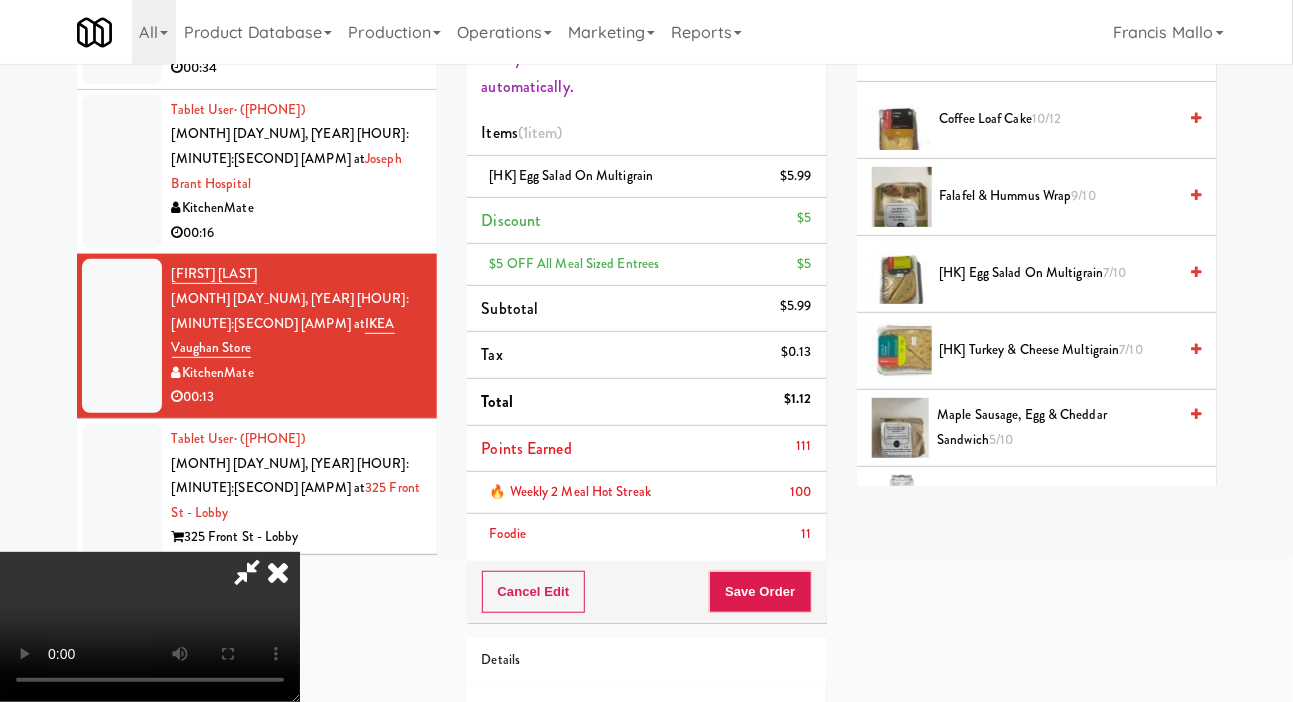 scroll, scrollTop: 223, scrollLeft: 0, axis: vertical 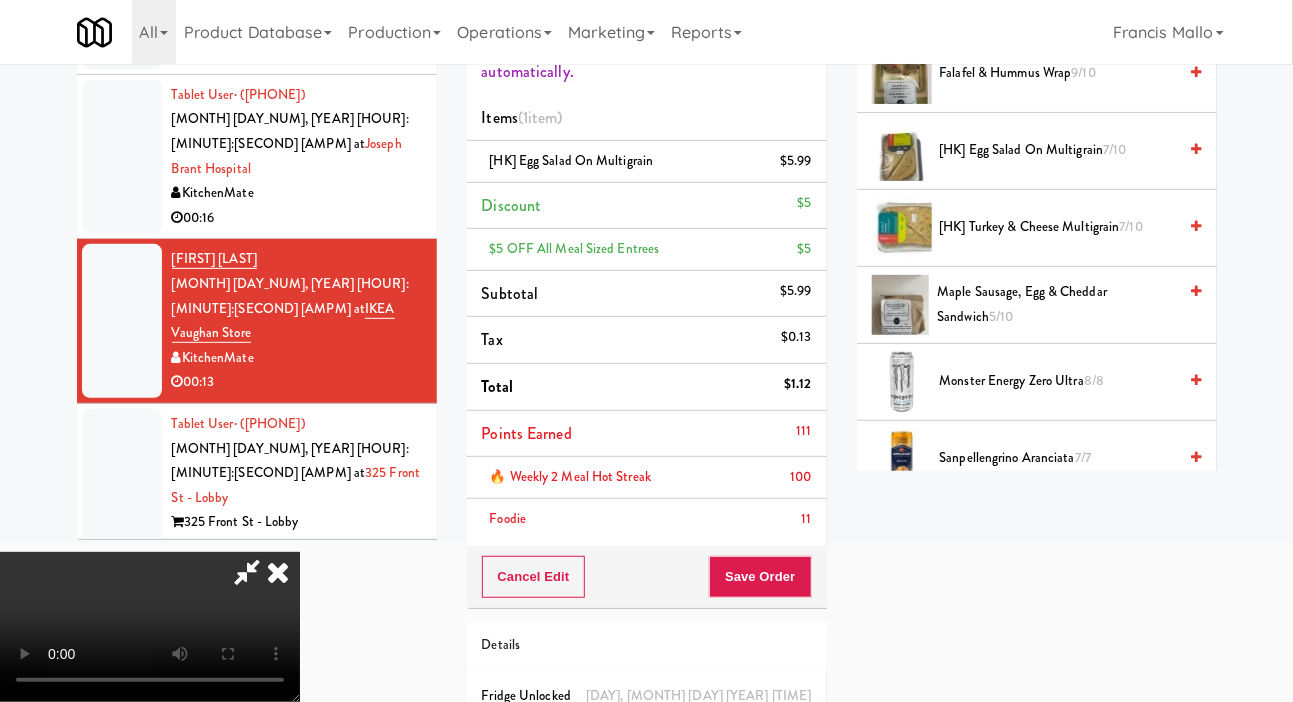click on "8/8" at bounding box center (1094, 380) 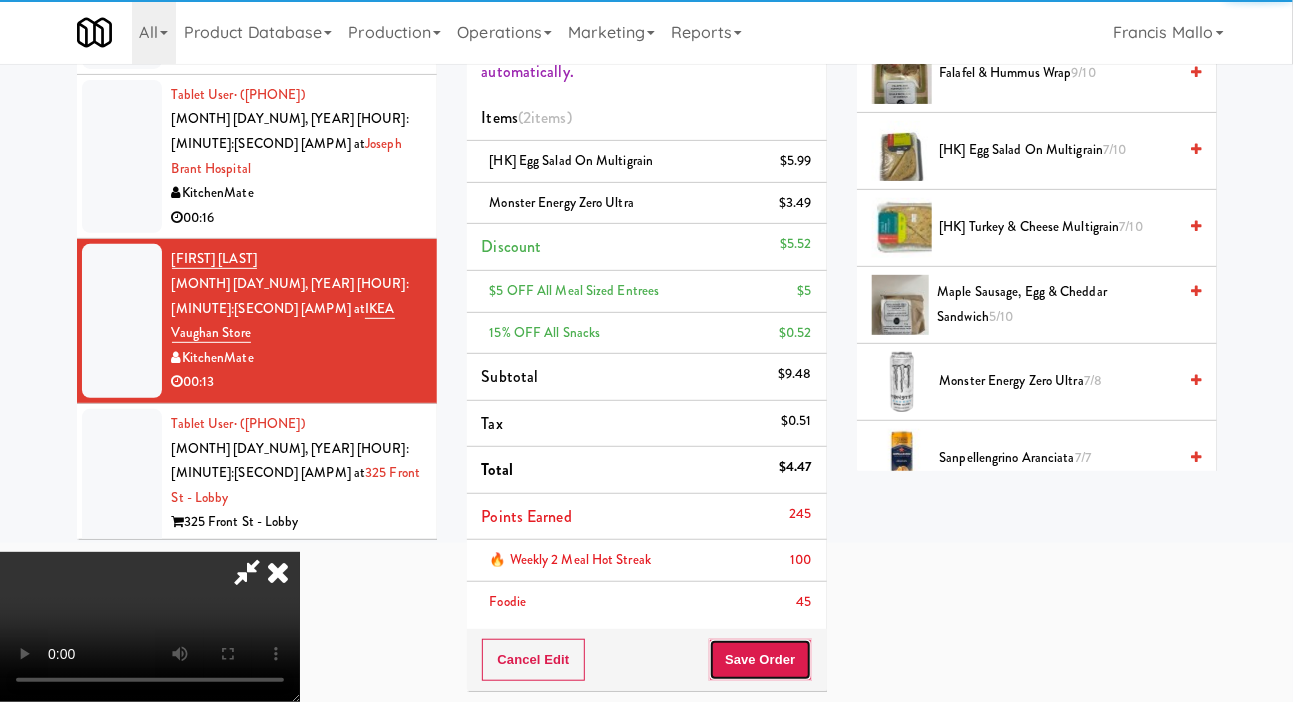 click on "Save Order" at bounding box center [760, 660] 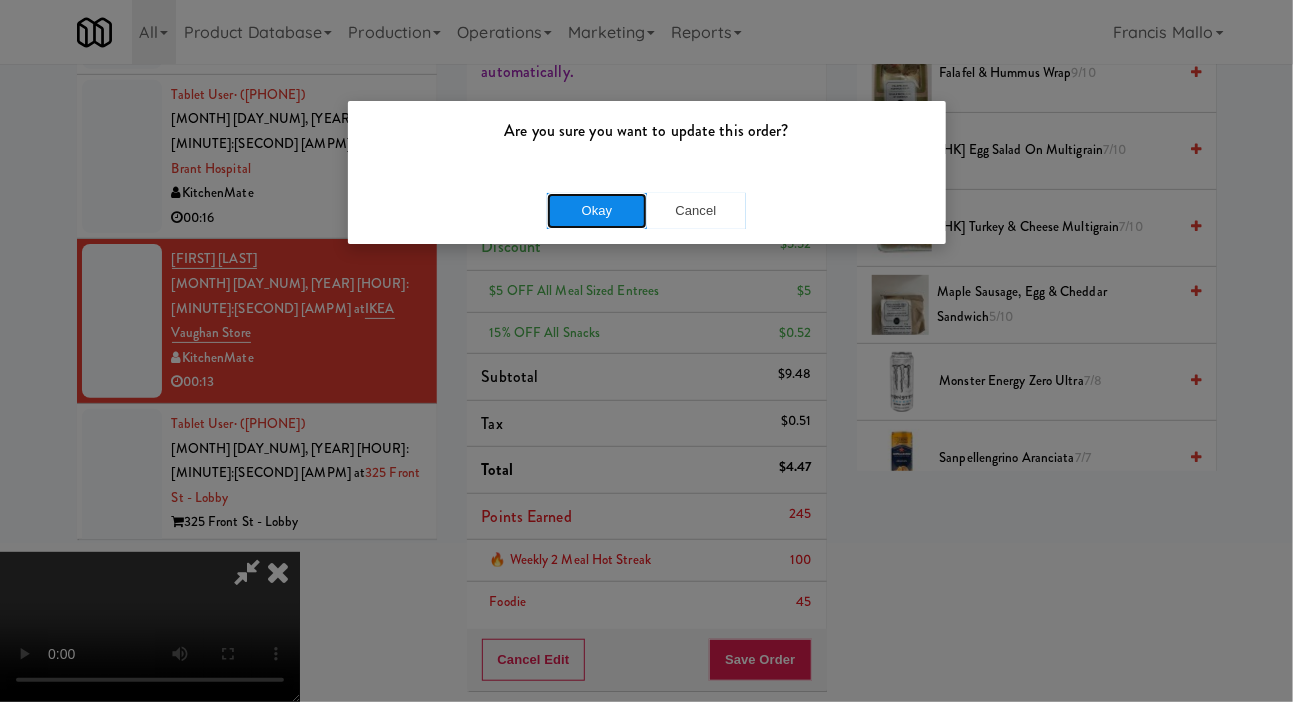 click on "Okay" at bounding box center [597, 211] 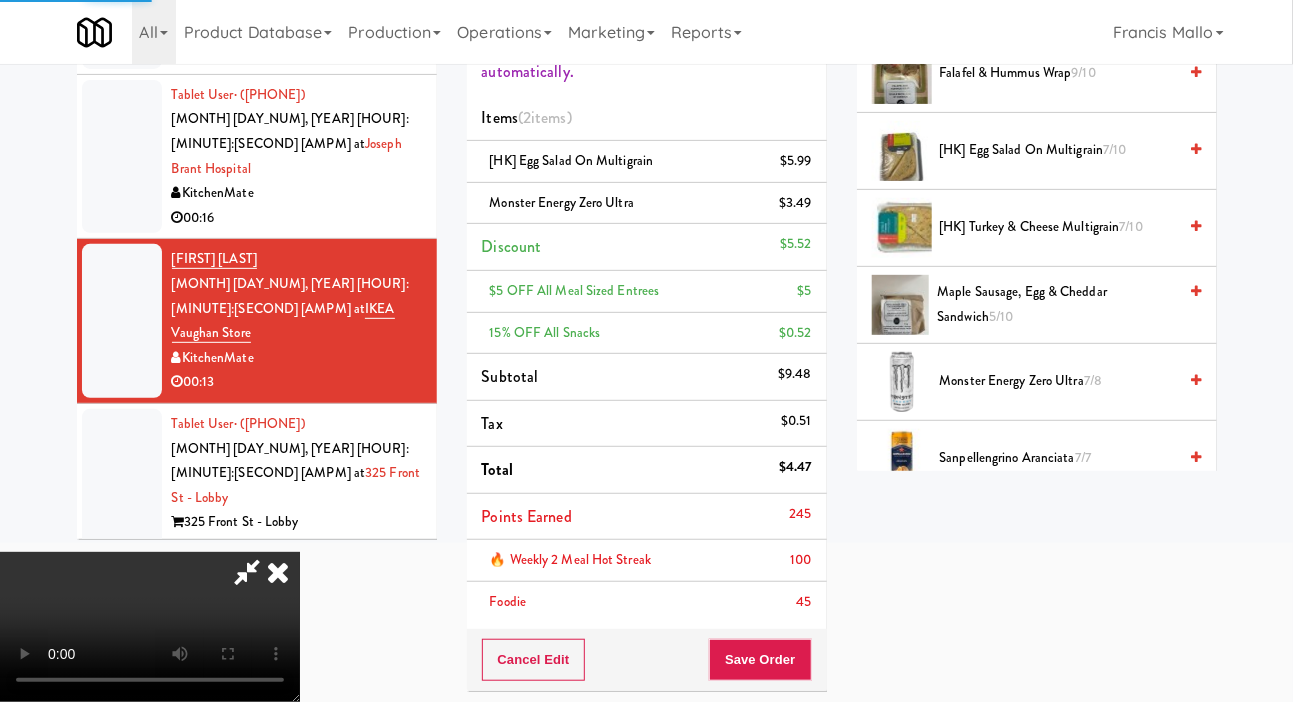 scroll, scrollTop: 116, scrollLeft: 0, axis: vertical 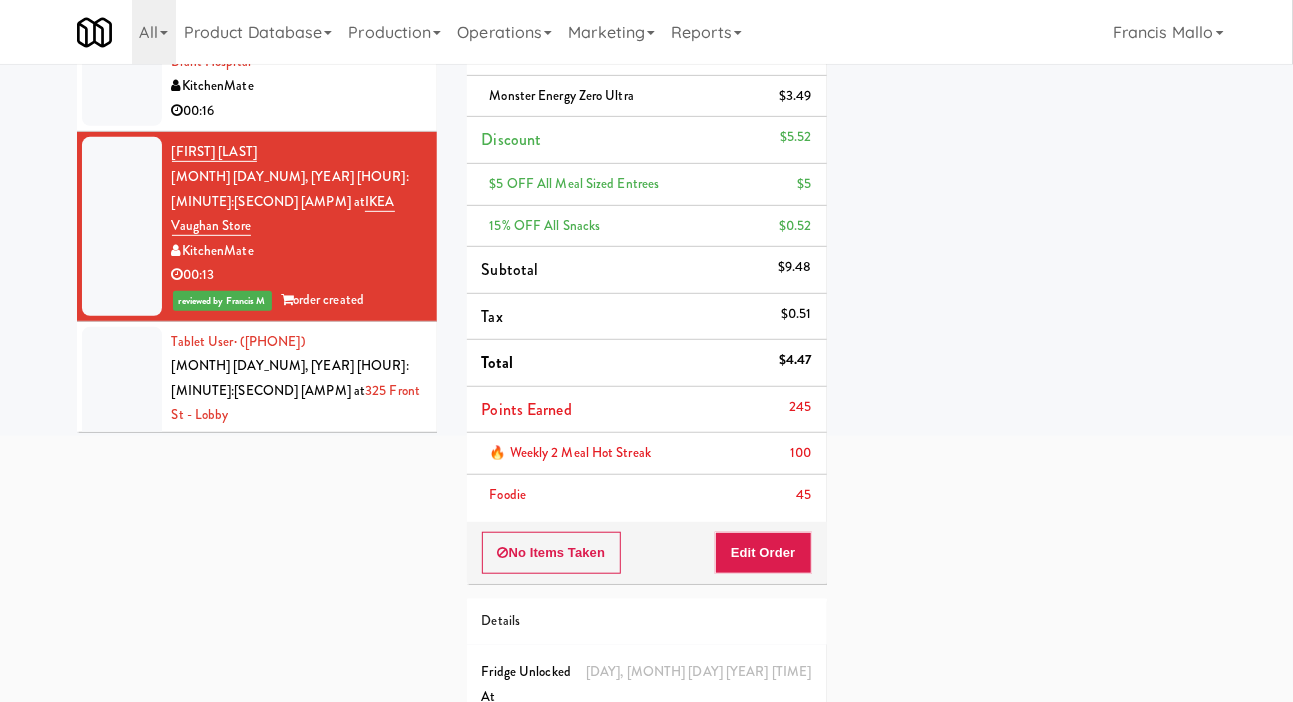 click at bounding box center (122, 416) 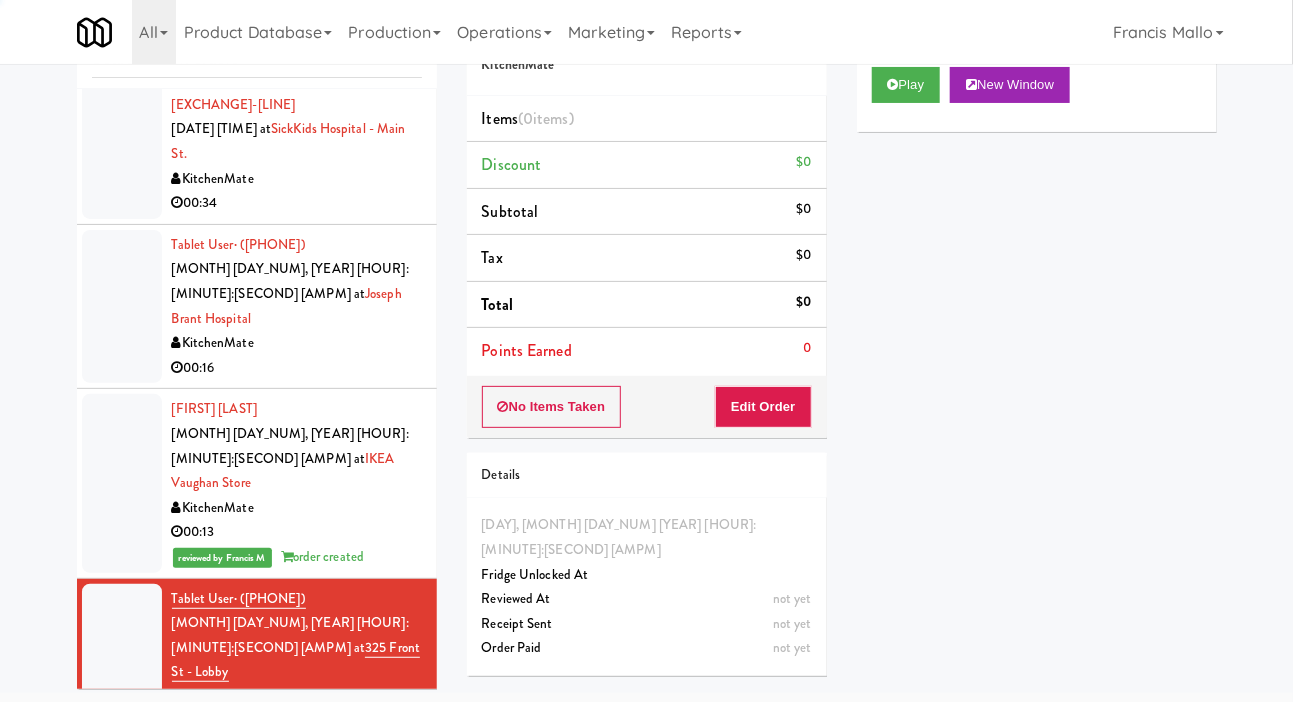 scroll, scrollTop: 98, scrollLeft: 0, axis: vertical 